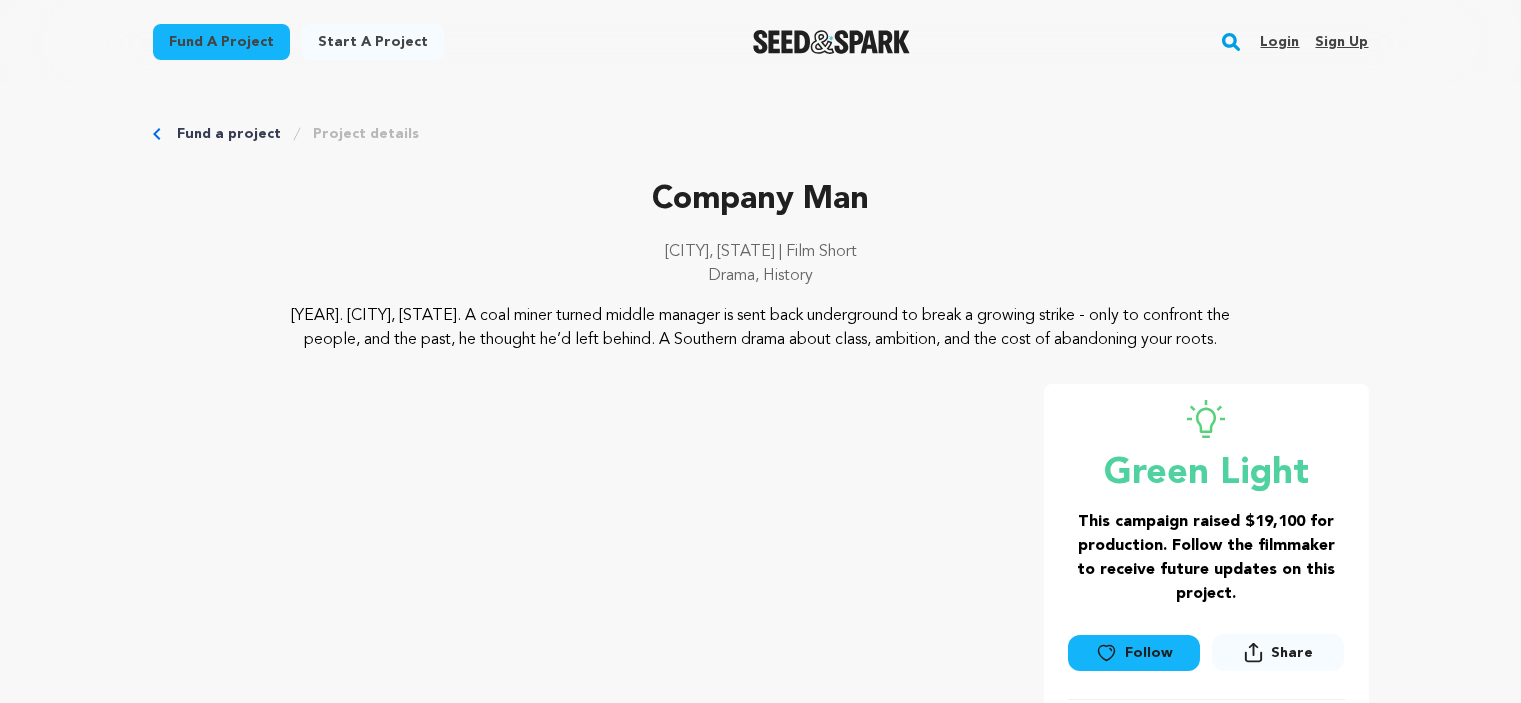 scroll, scrollTop: 0, scrollLeft: 0, axis: both 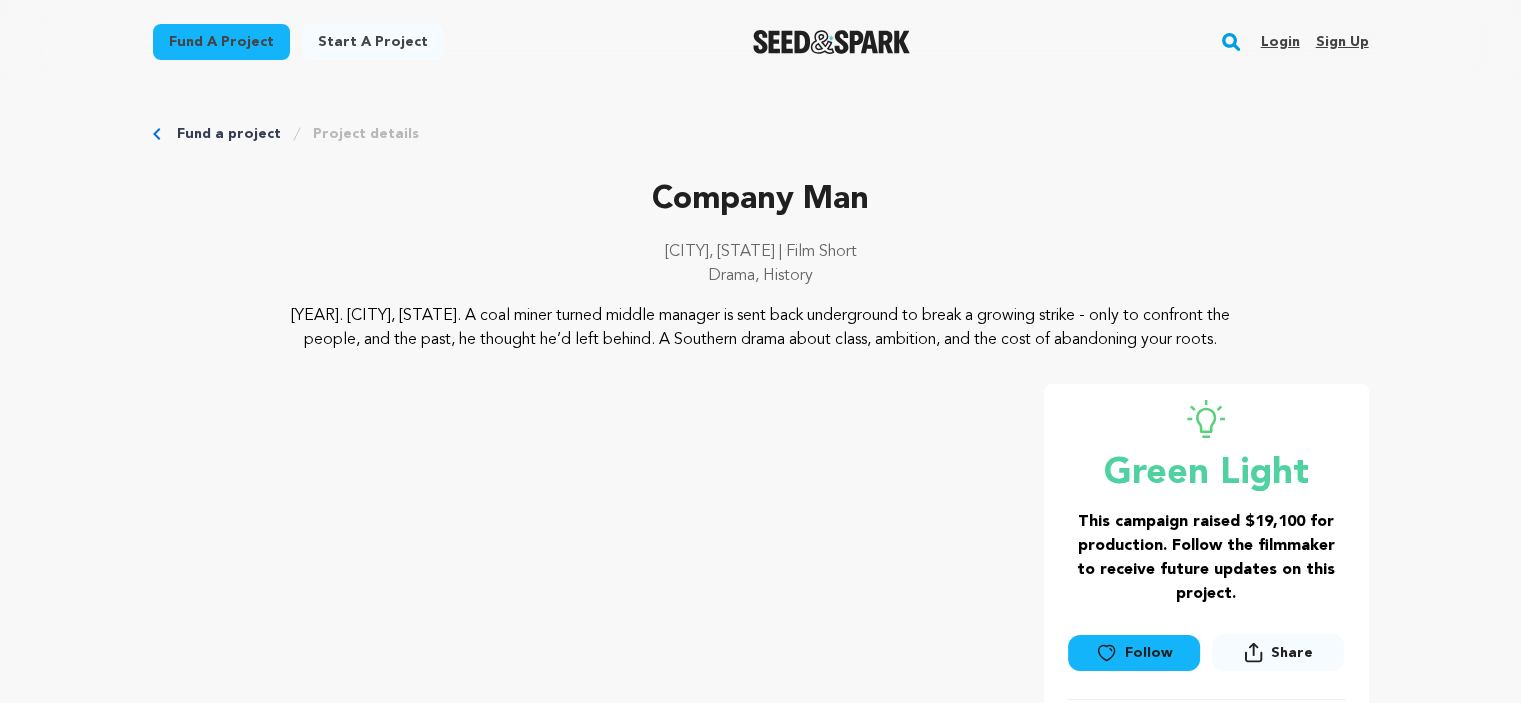click on "Login" at bounding box center (1279, 42) 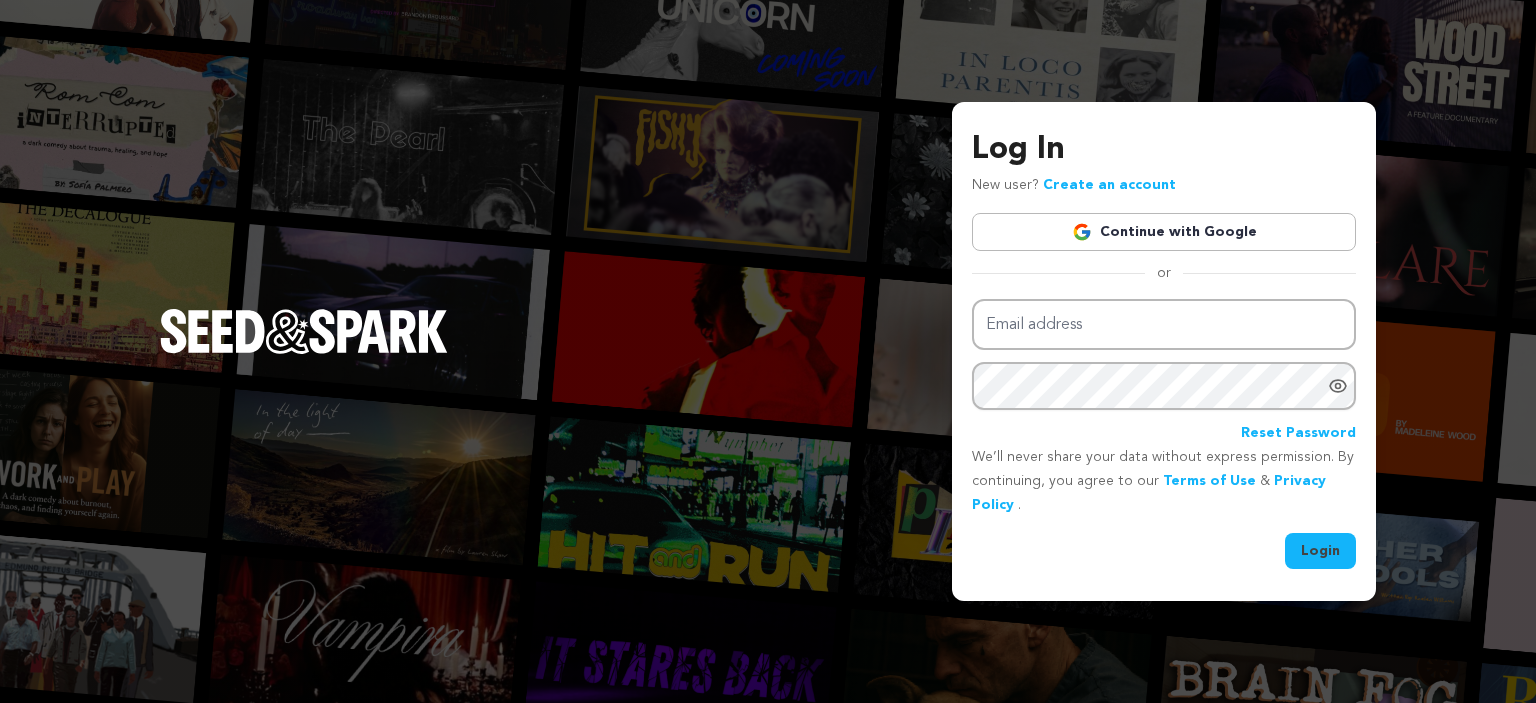 scroll, scrollTop: 0, scrollLeft: 0, axis: both 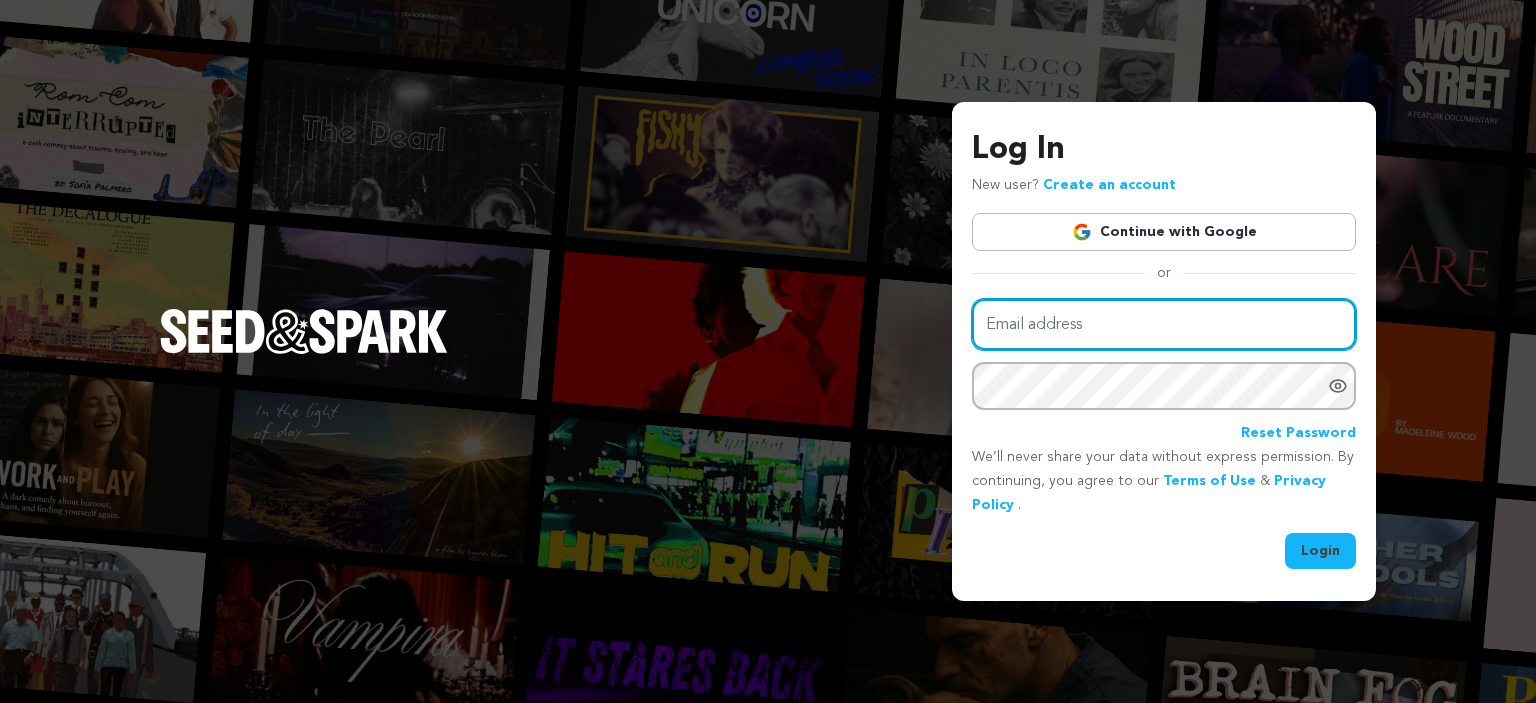 click on "Email address" at bounding box center [1164, 324] 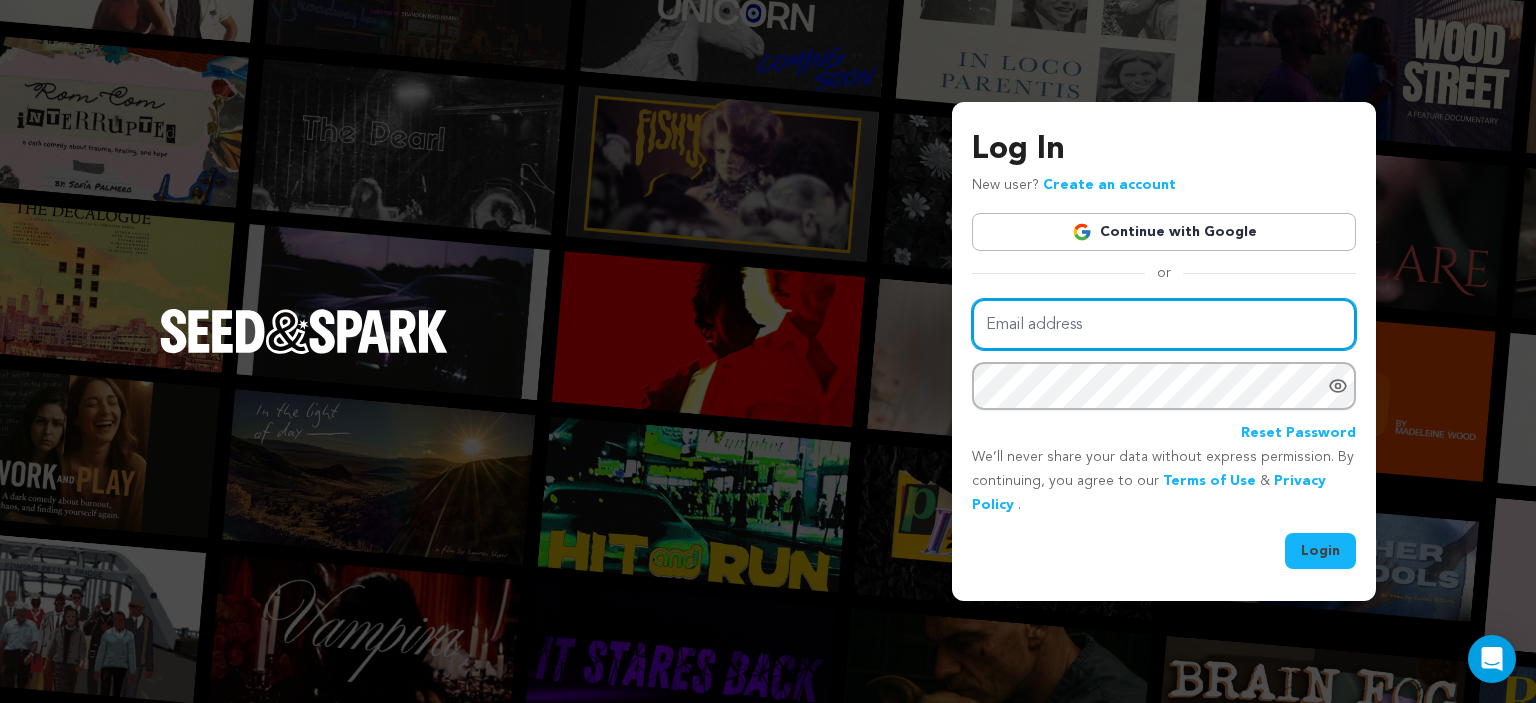 type on "devindmckay@gmail.com" 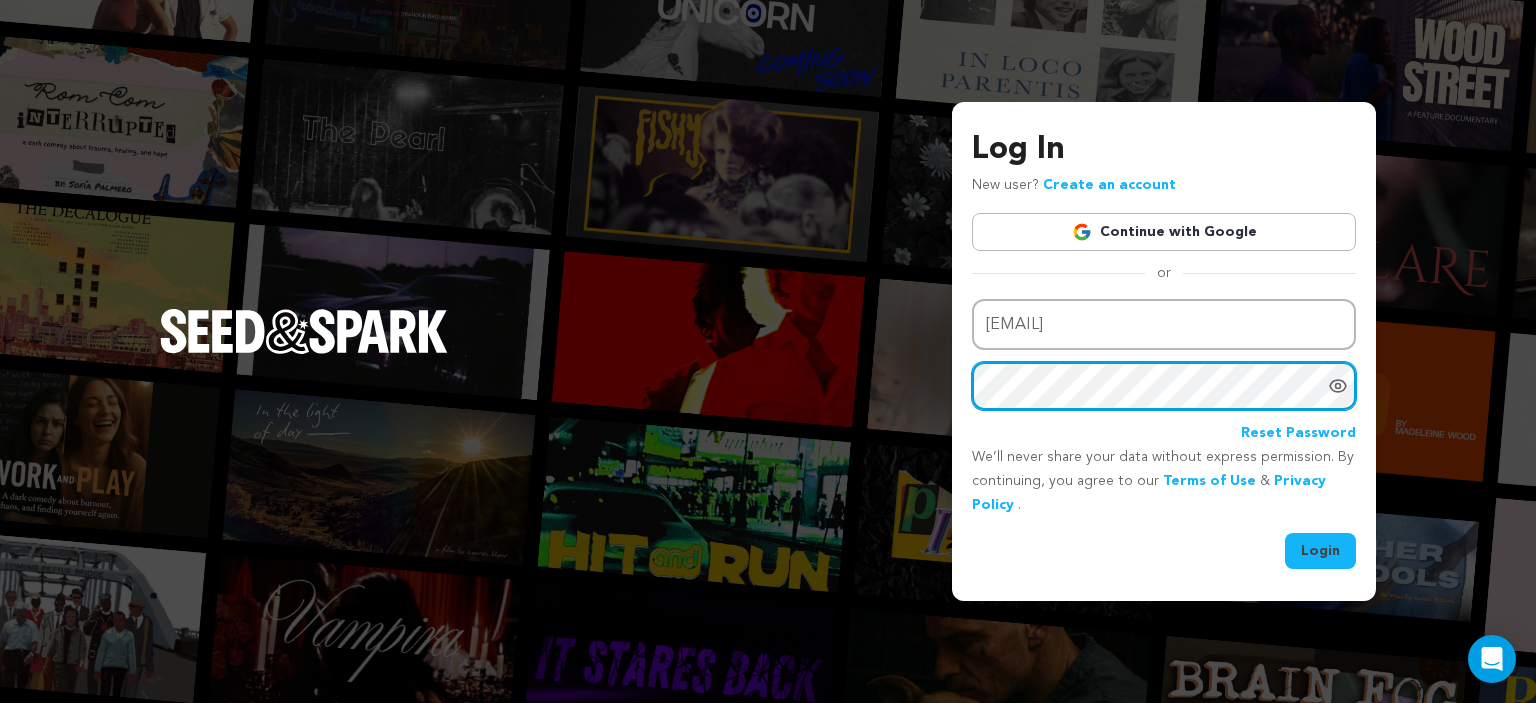 click on "Login" at bounding box center [1320, 551] 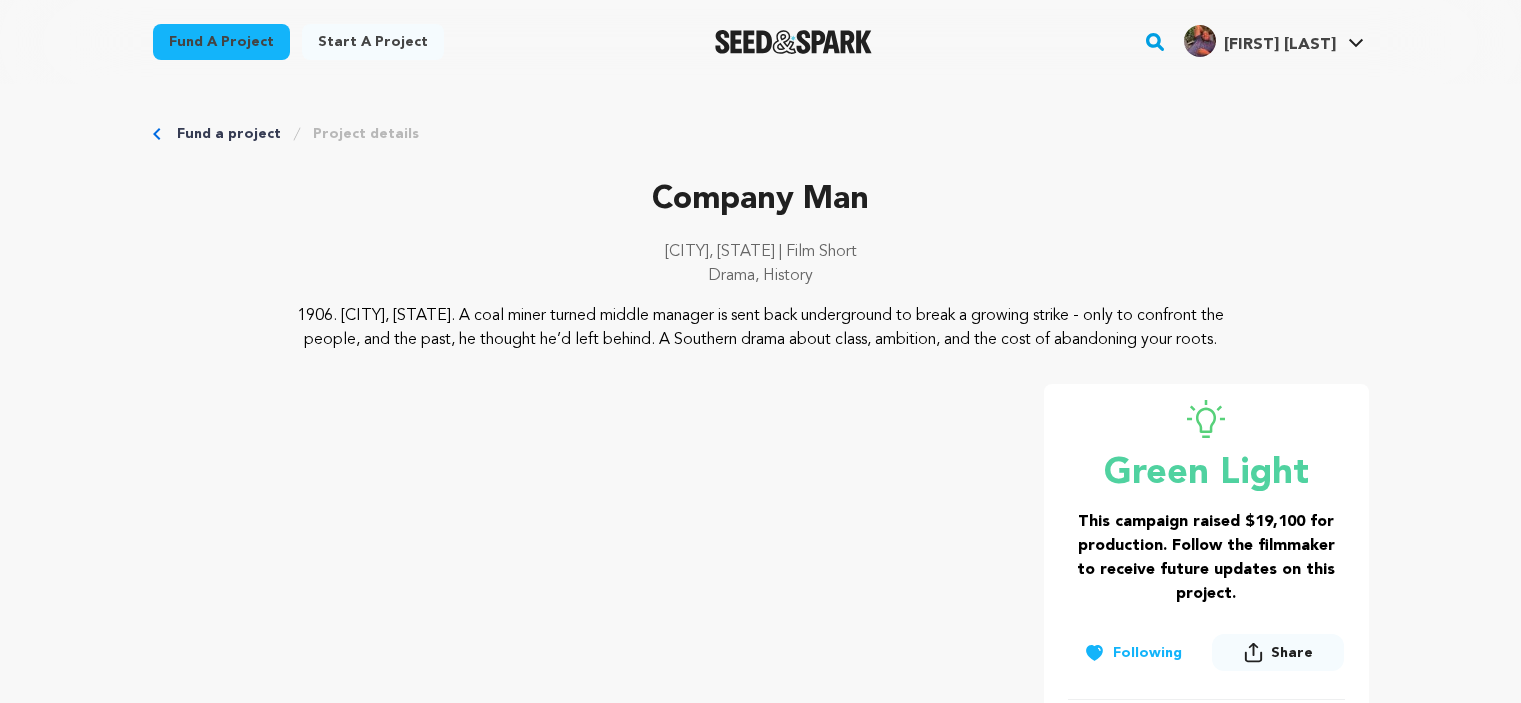 scroll, scrollTop: 0, scrollLeft: 0, axis: both 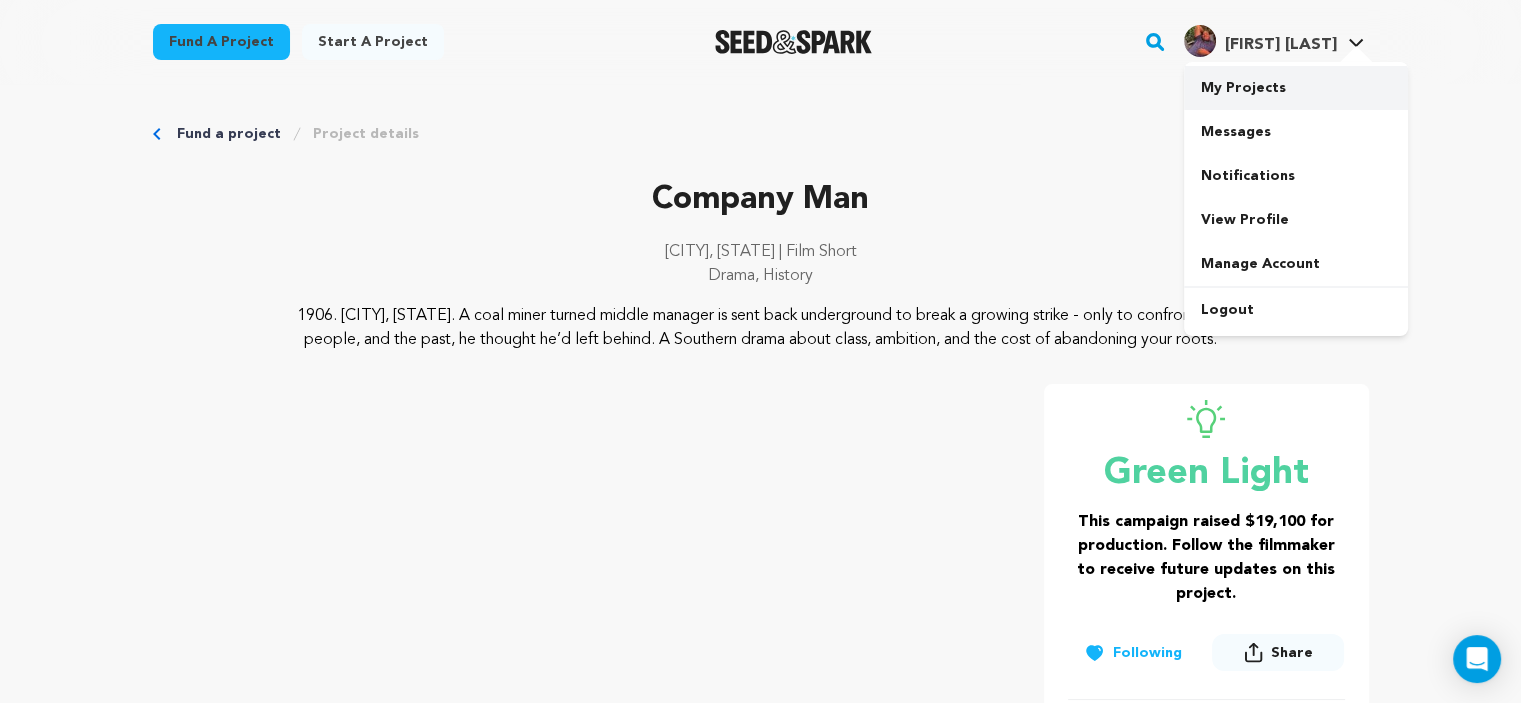 click on "My Projects" at bounding box center (1296, 88) 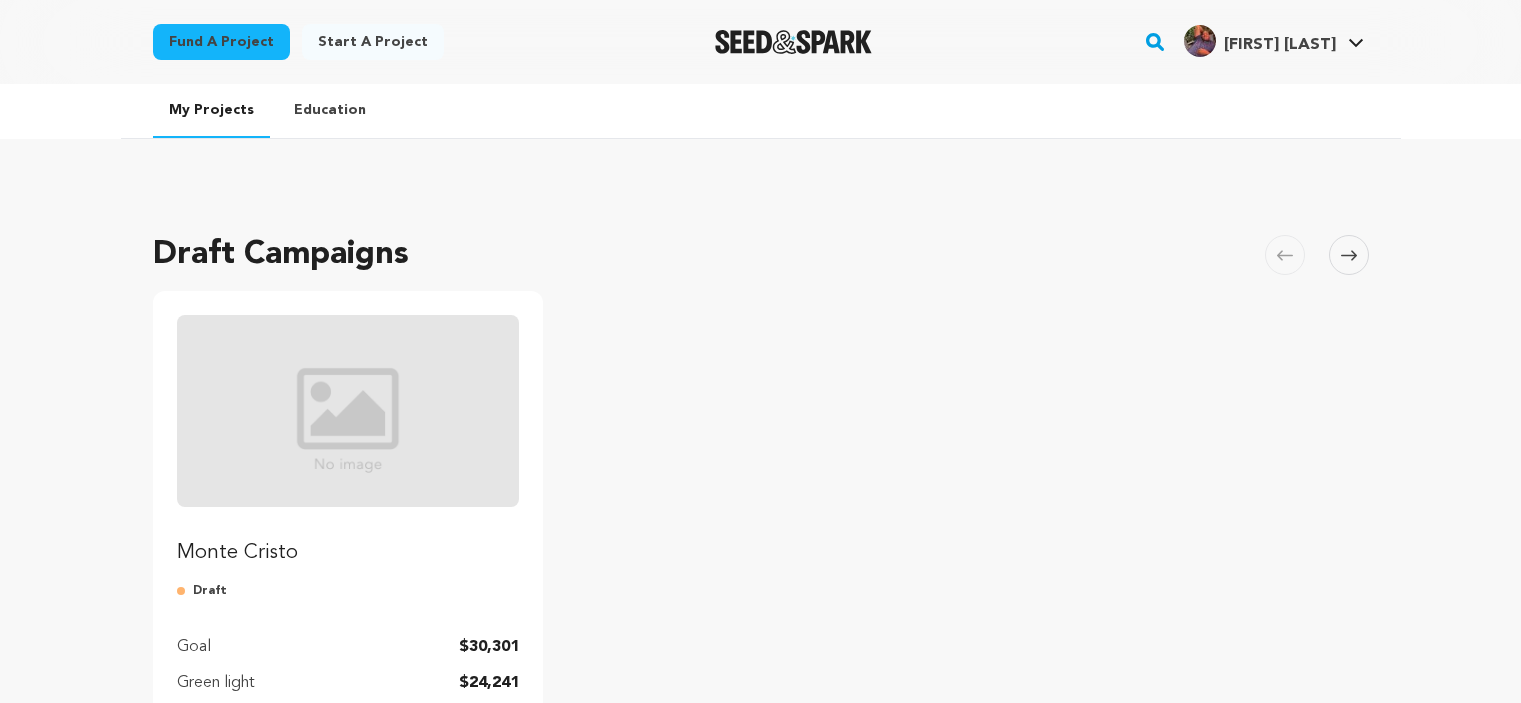 scroll, scrollTop: 0, scrollLeft: 0, axis: both 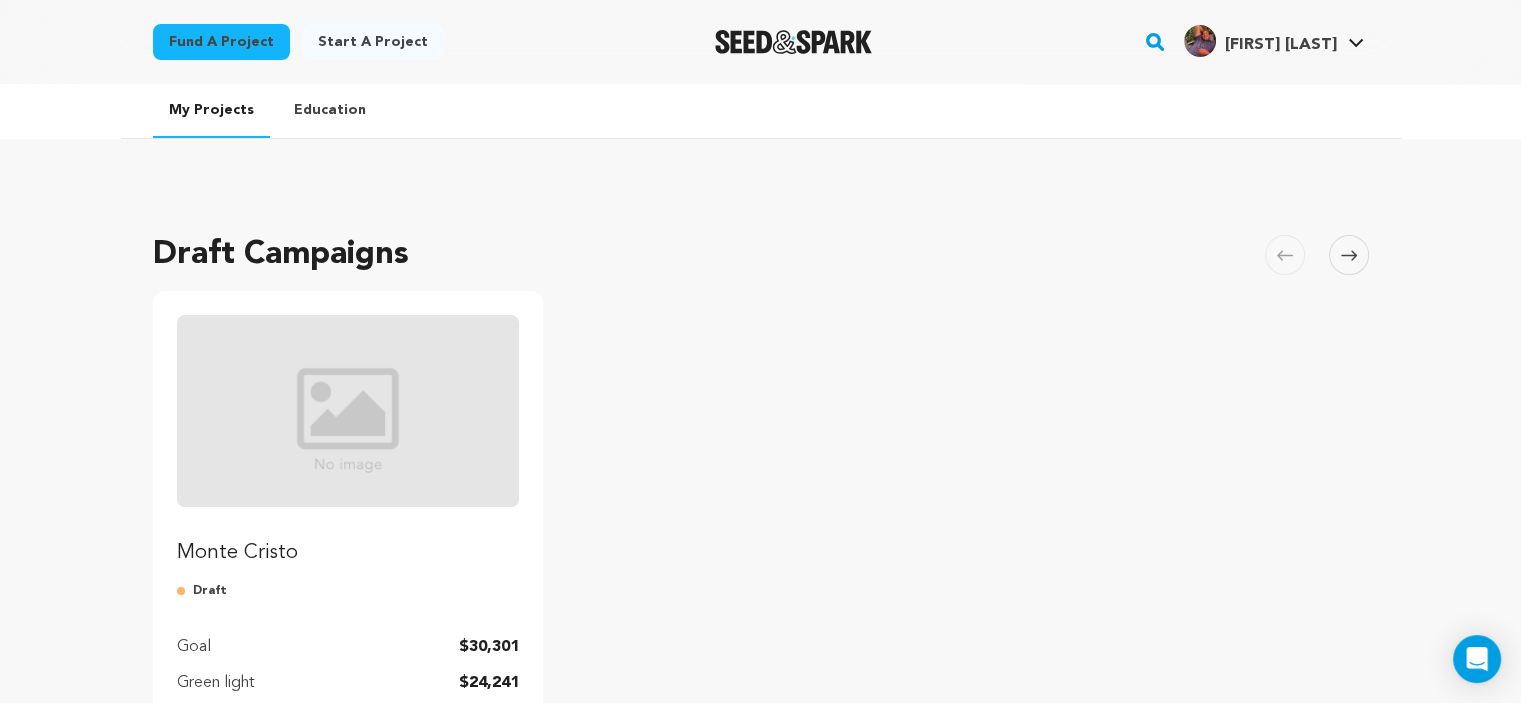 click at bounding box center [348, 411] 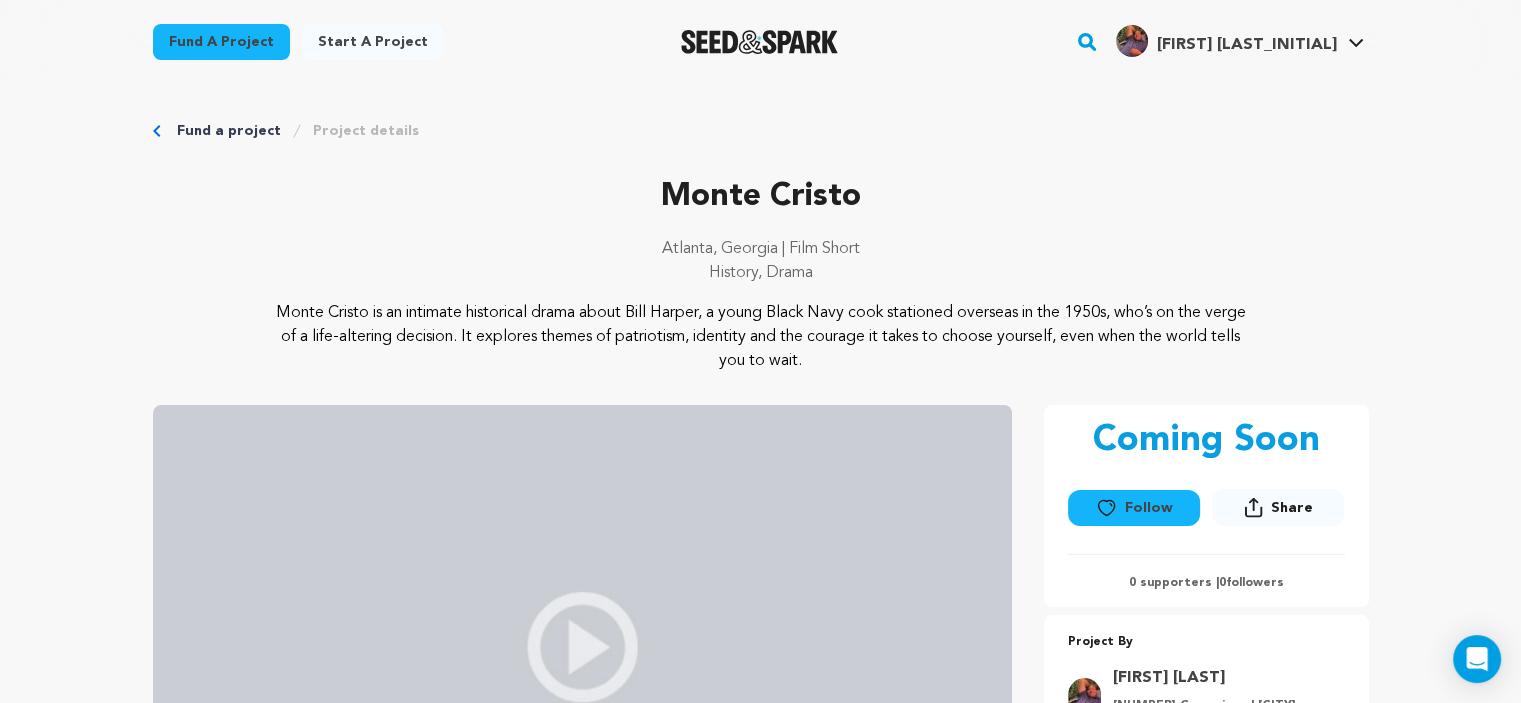 scroll, scrollTop: 4, scrollLeft: 0, axis: vertical 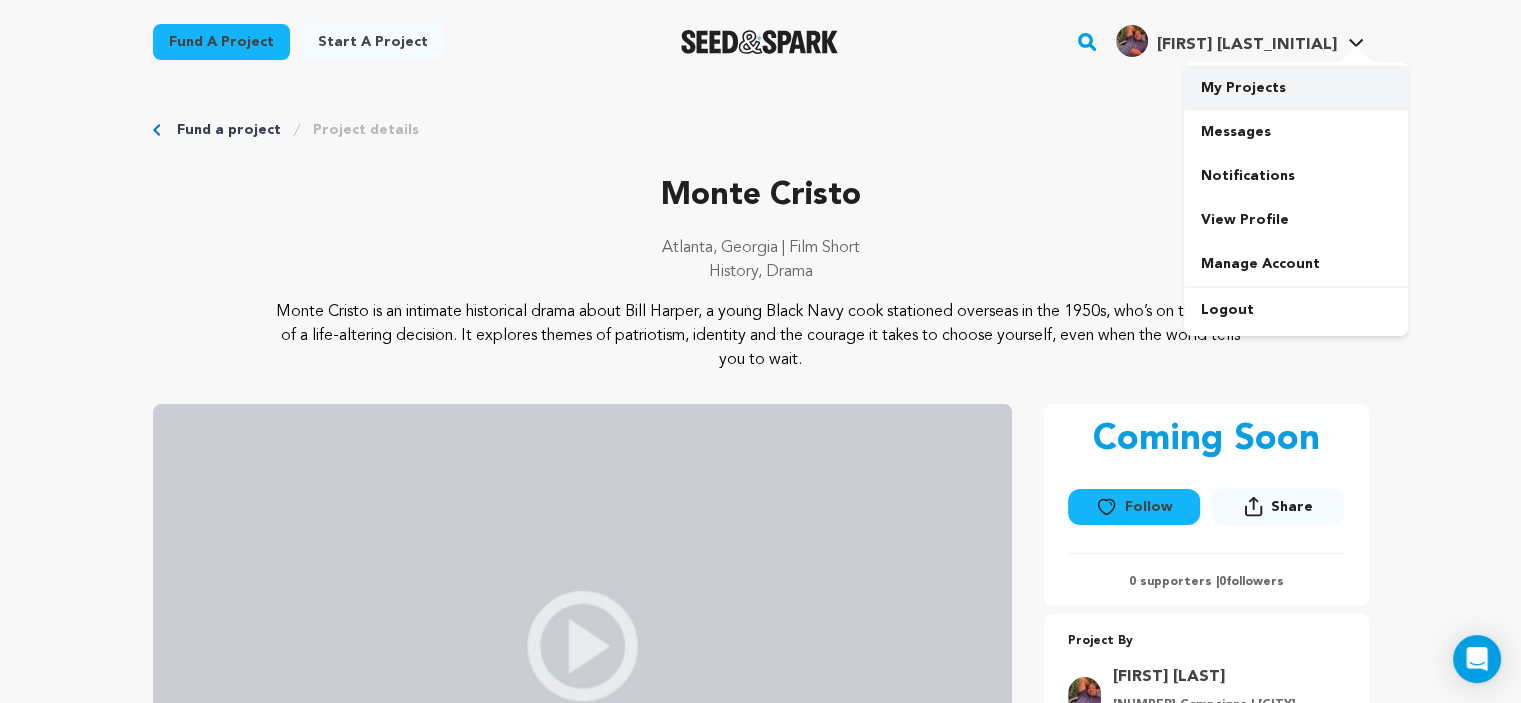 click on "My Projects" at bounding box center [1296, 88] 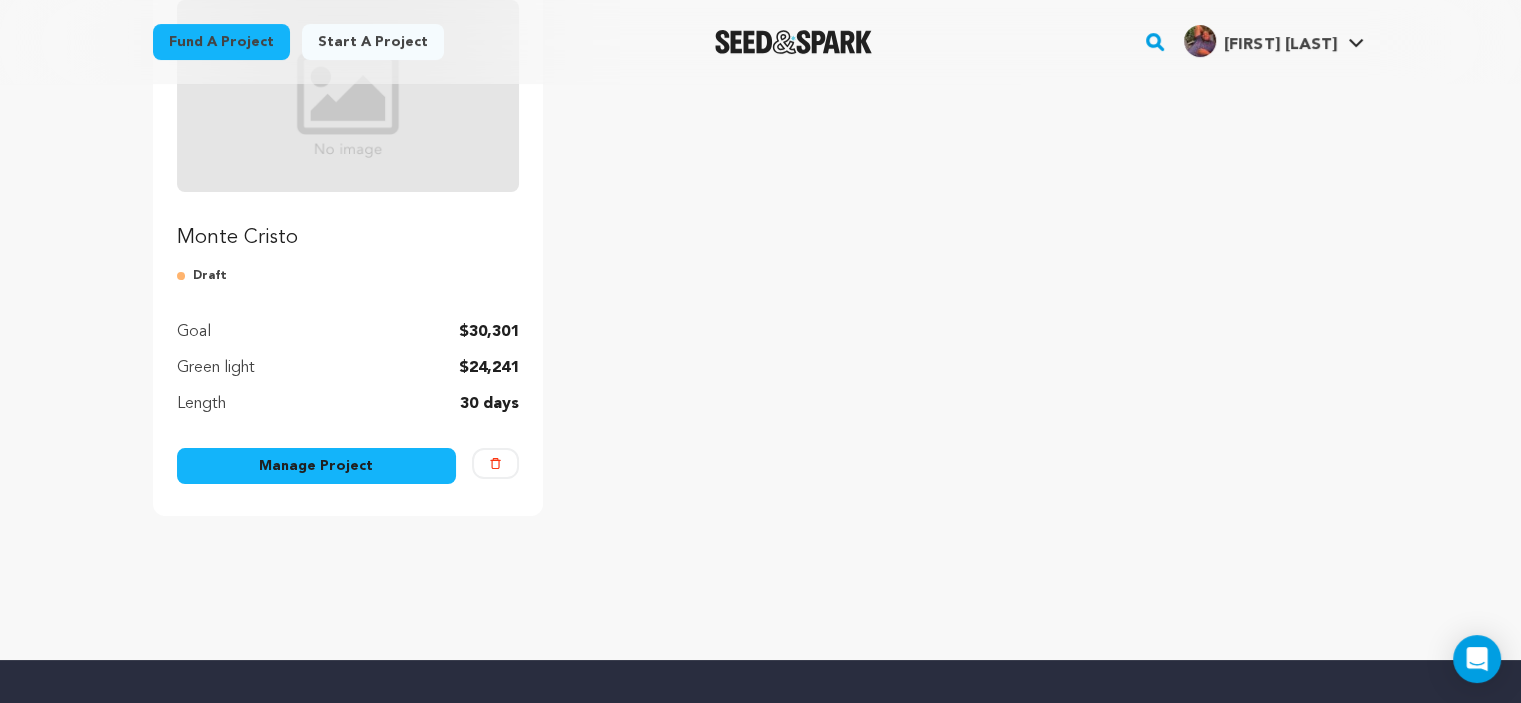 scroll, scrollTop: 367, scrollLeft: 0, axis: vertical 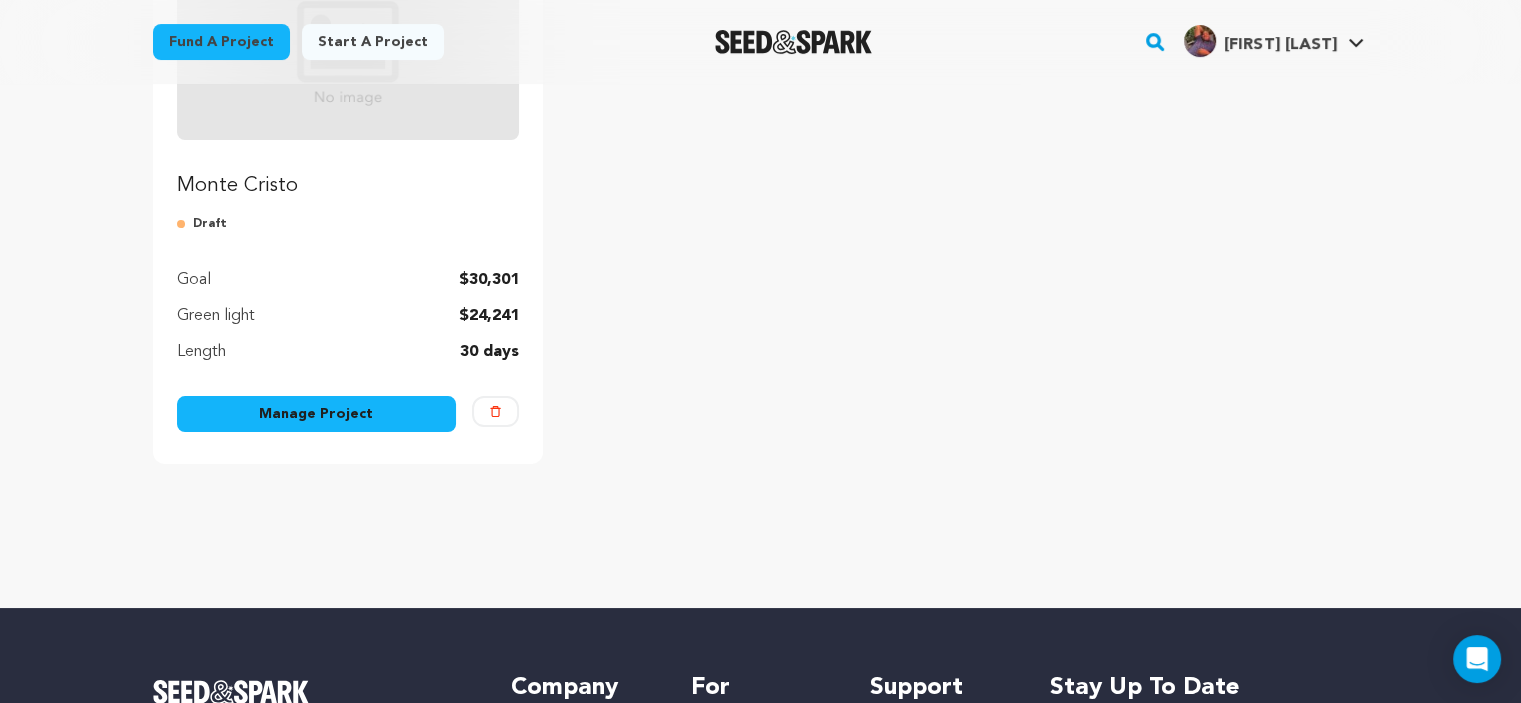 click on "Manage Project" at bounding box center [317, 414] 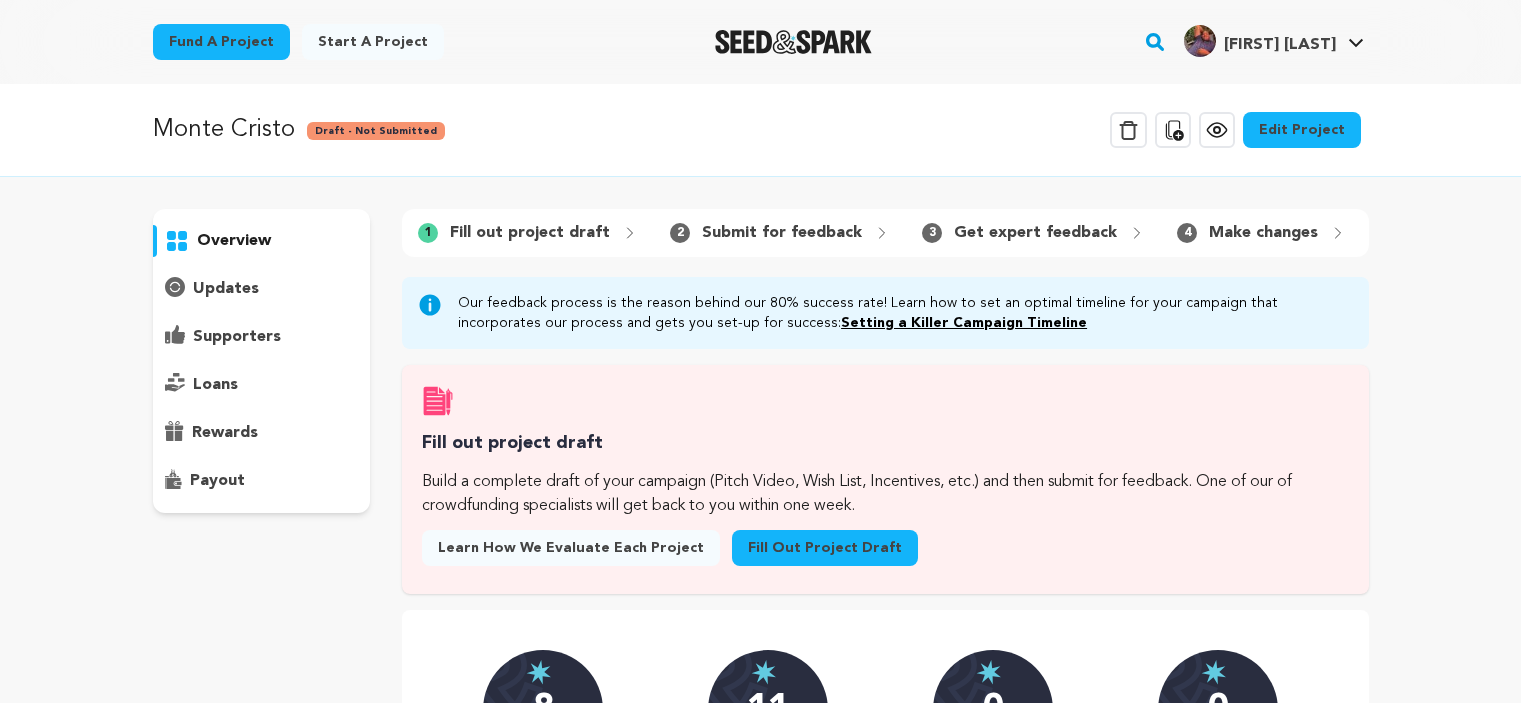 scroll, scrollTop: 0, scrollLeft: 0, axis: both 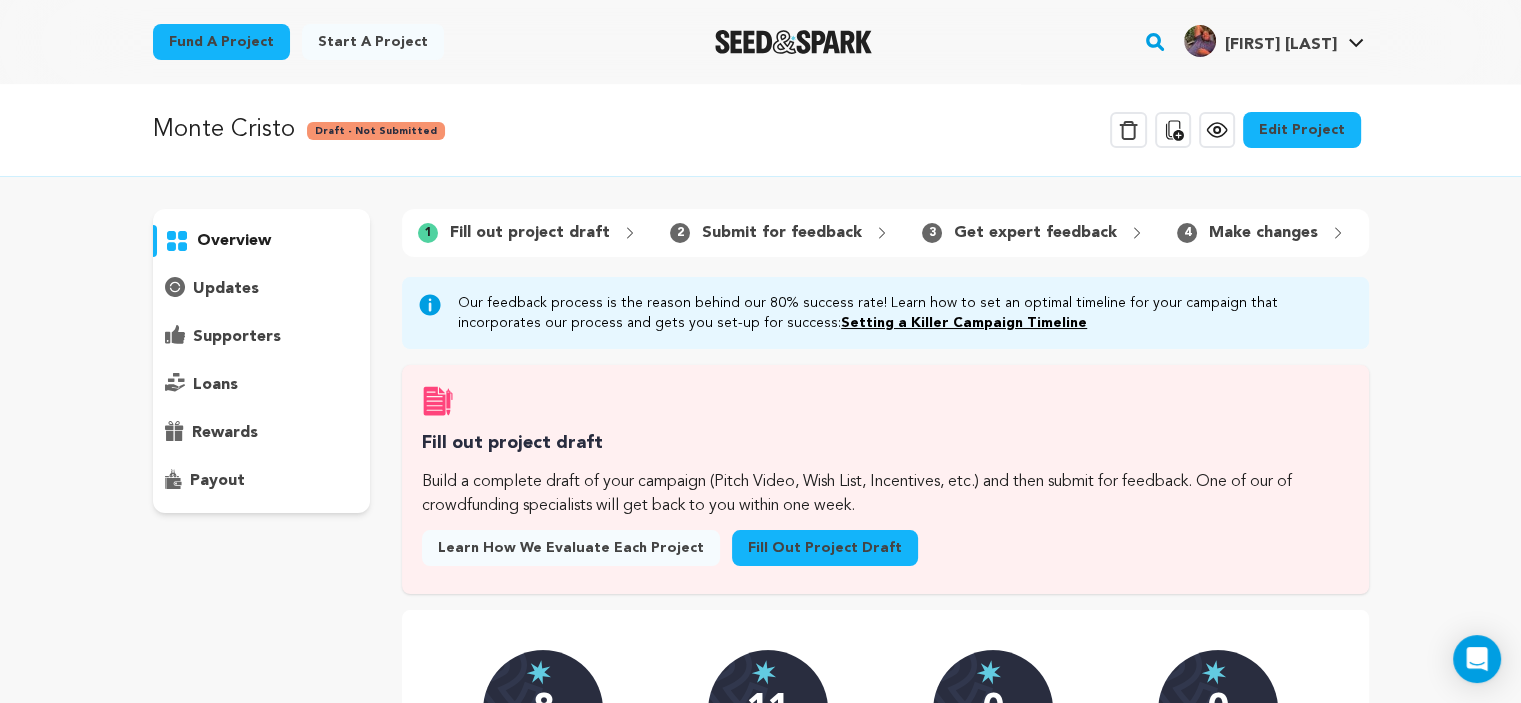 click on "Fill out project draft" at bounding box center (825, 548) 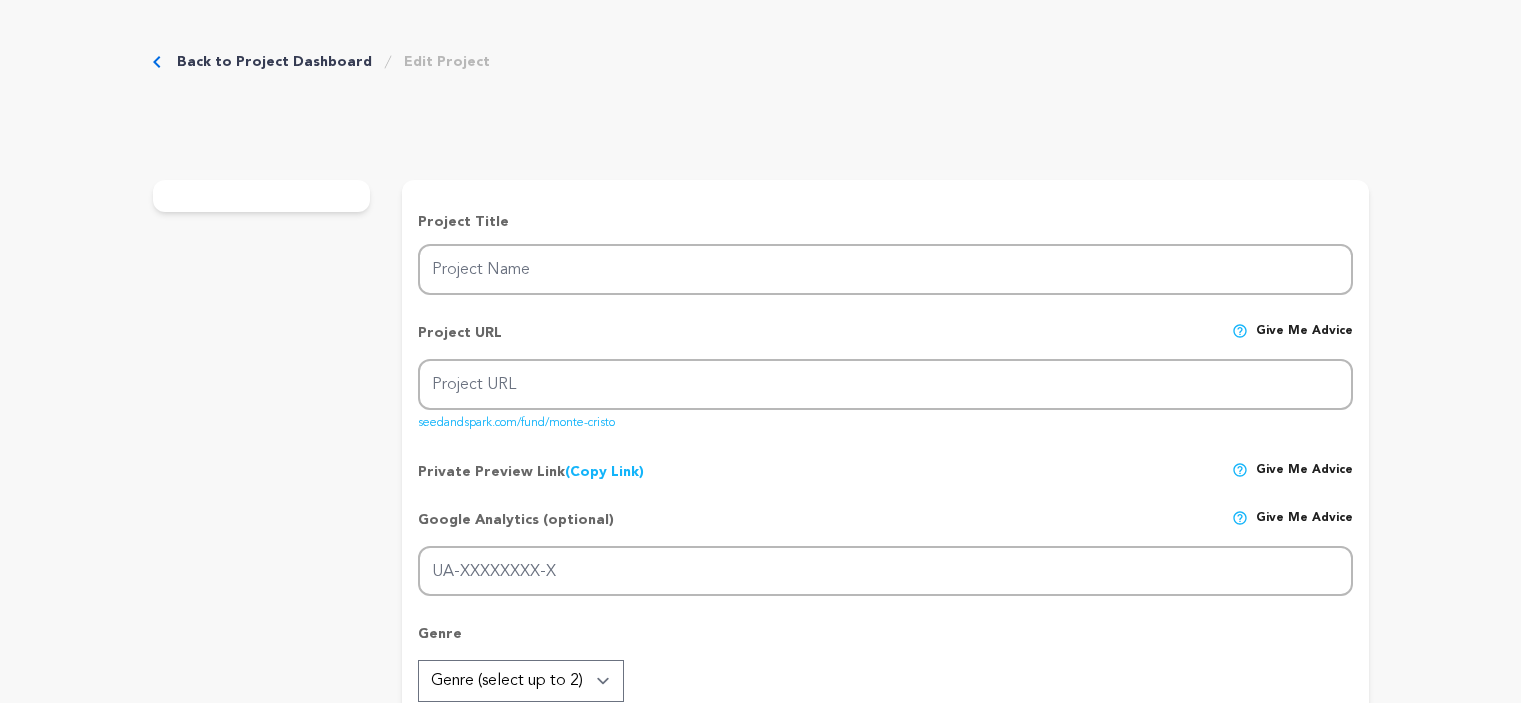 scroll, scrollTop: 0, scrollLeft: 0, axis: both 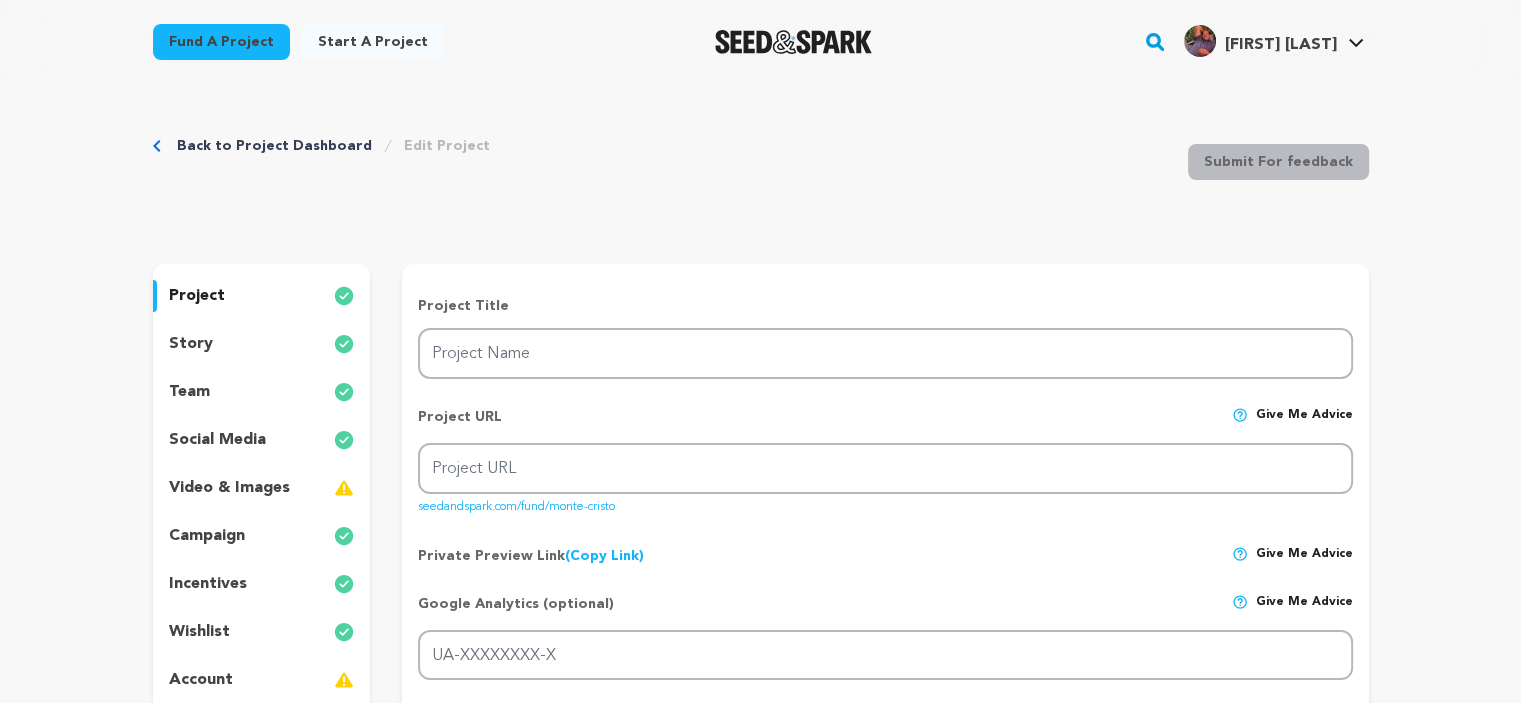 type on "Monte Cristo" 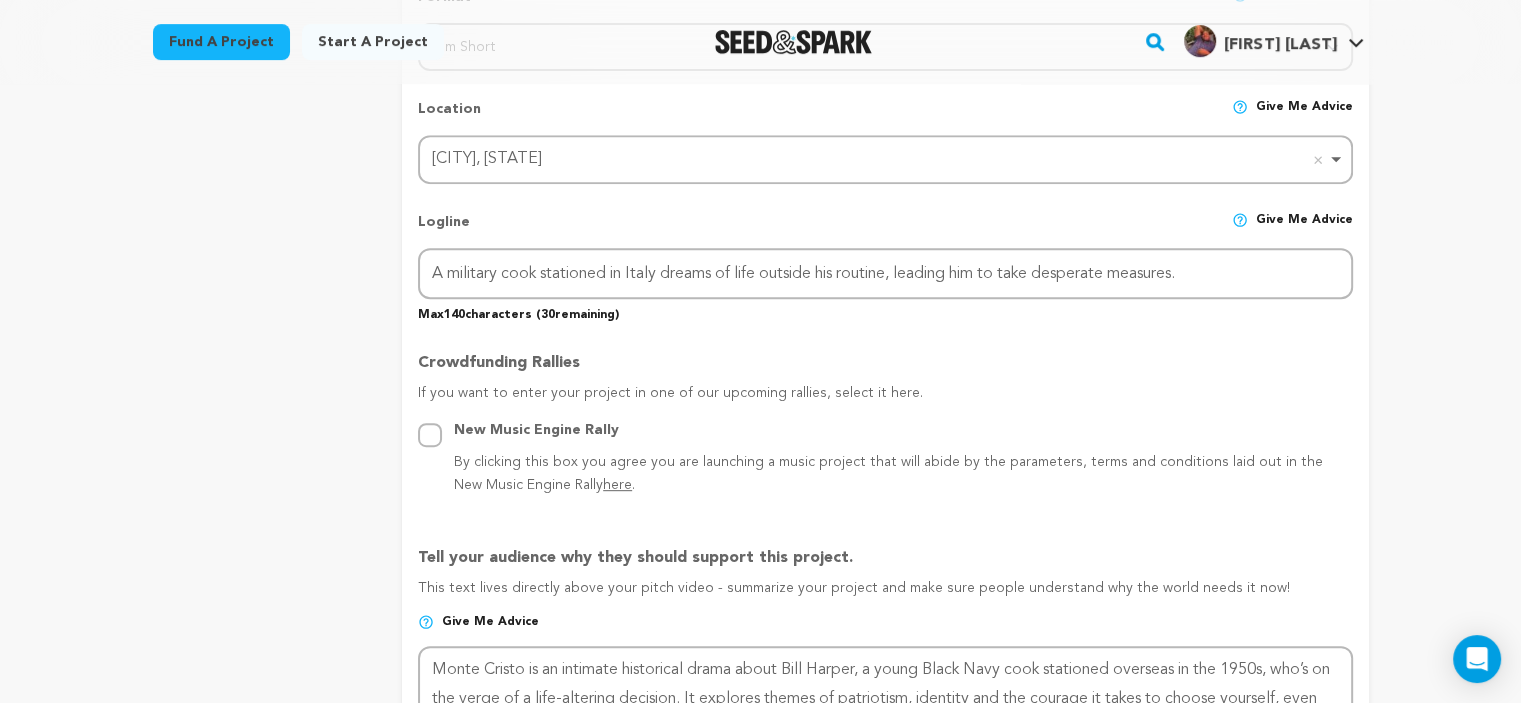 scroll, scrollTop: 838, scrollLeft: 0, axis: vertical 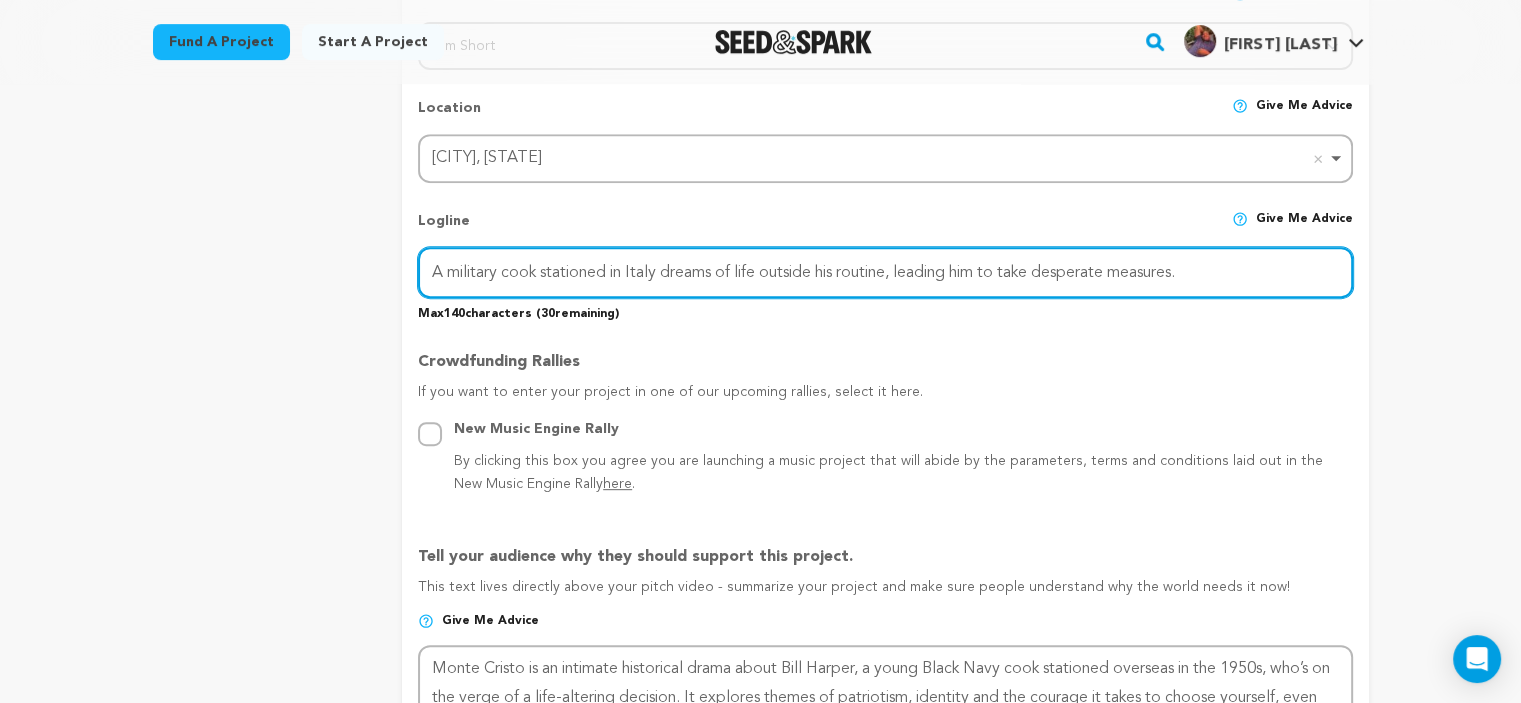 click on "A military cook stationed in Italy dreams of life outside his routine, leading him to take desperate measures." at bounding box center [885, 272] 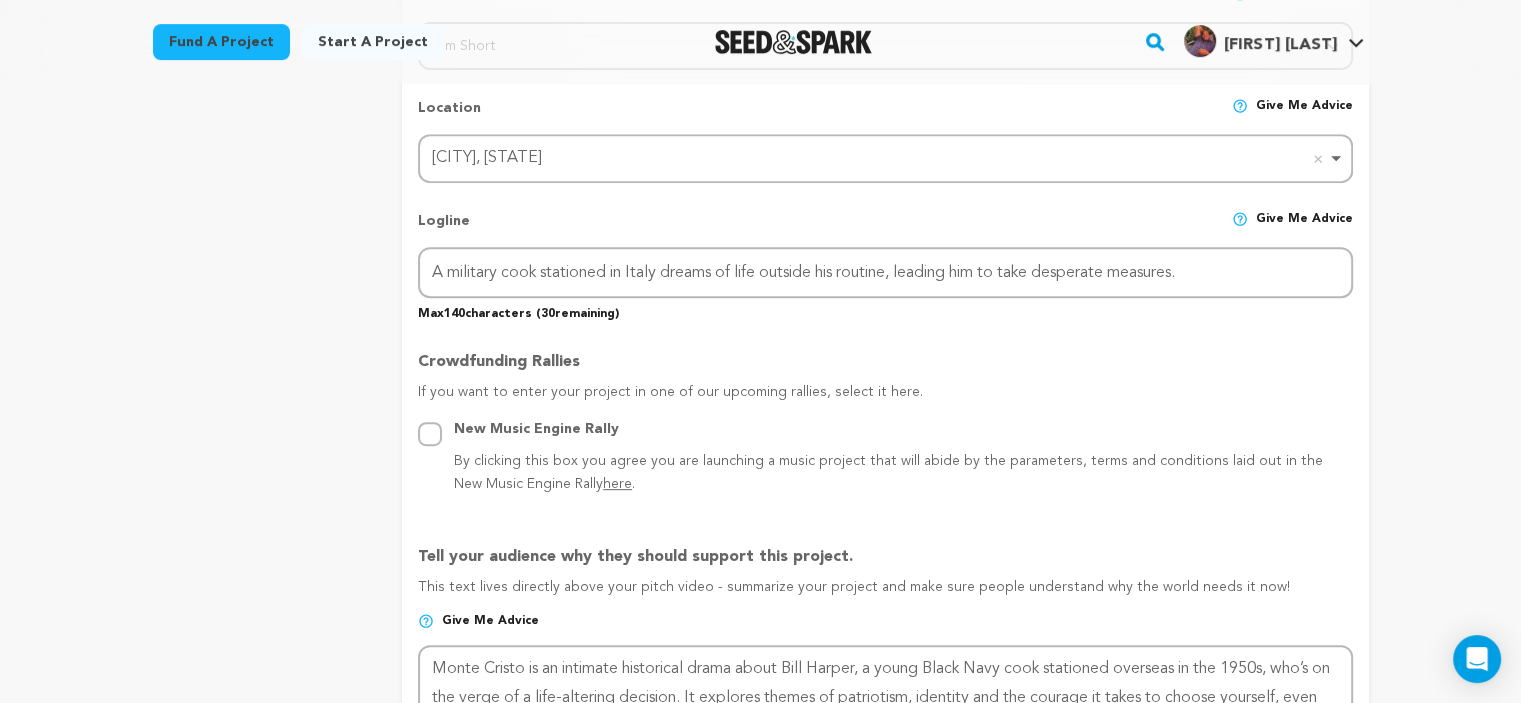click on "Back to Project Dashboard
Edit Project
Submit For feedback
Submit For feedback
project
story" at bounding box center (761, 621) 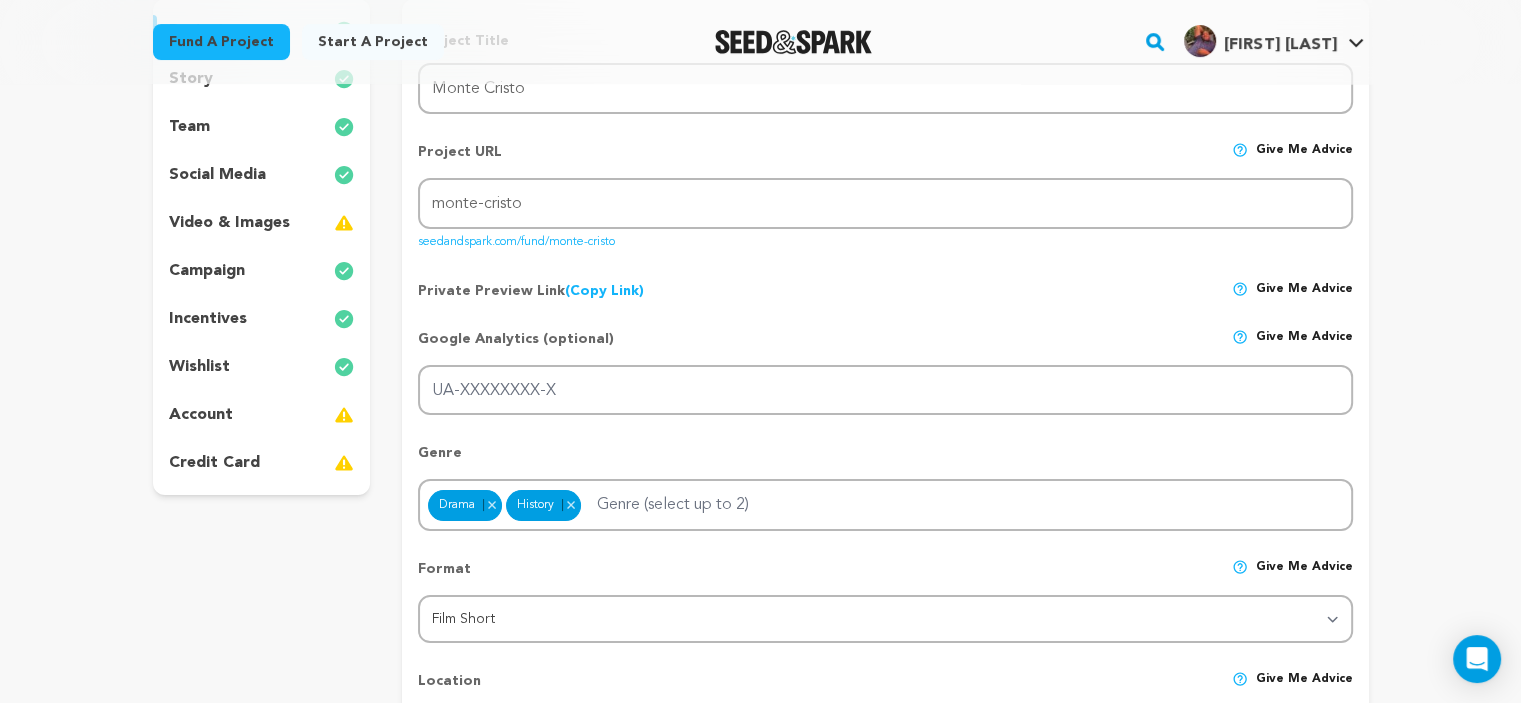 scroll, scrollTop: 238, scrollLeft: 0, axis: vertical 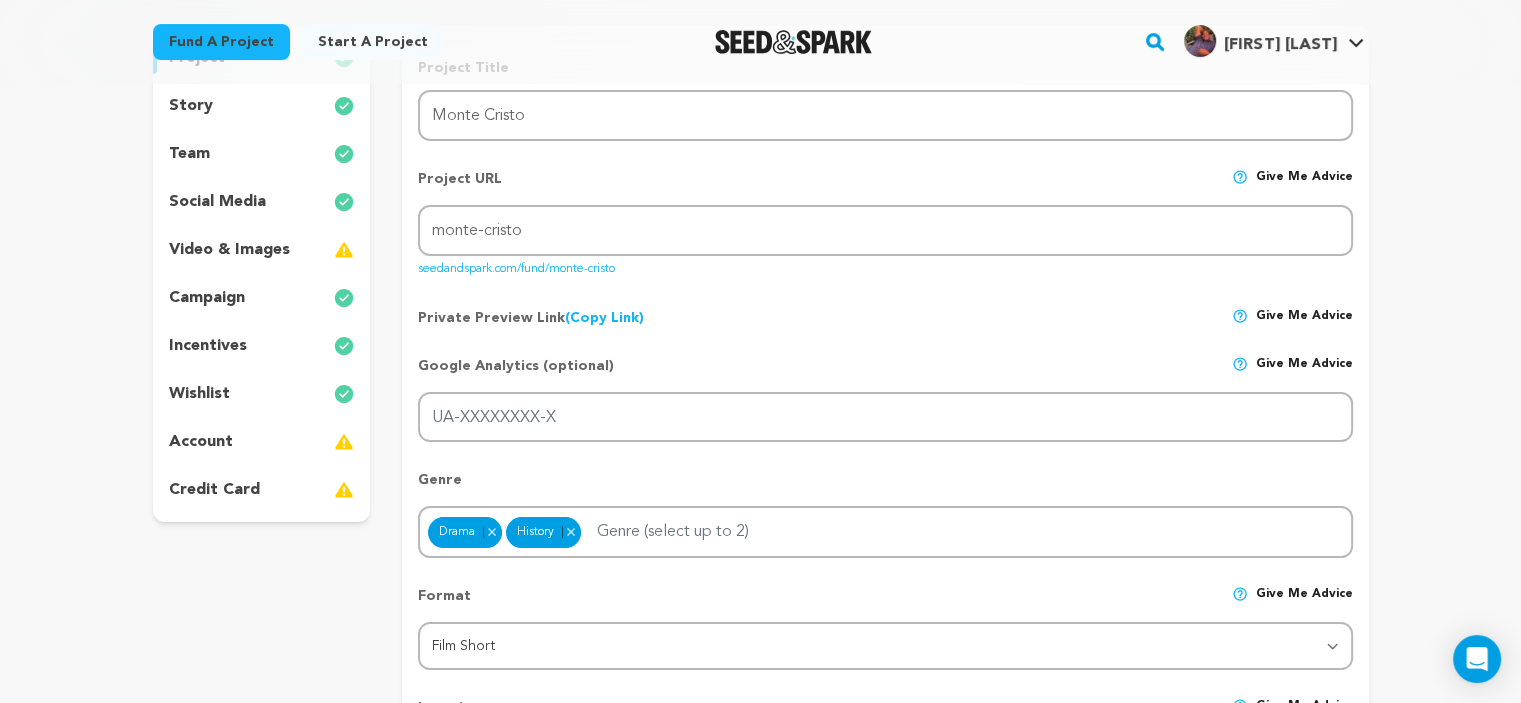 click on "story" at bounding box center [262, 106] 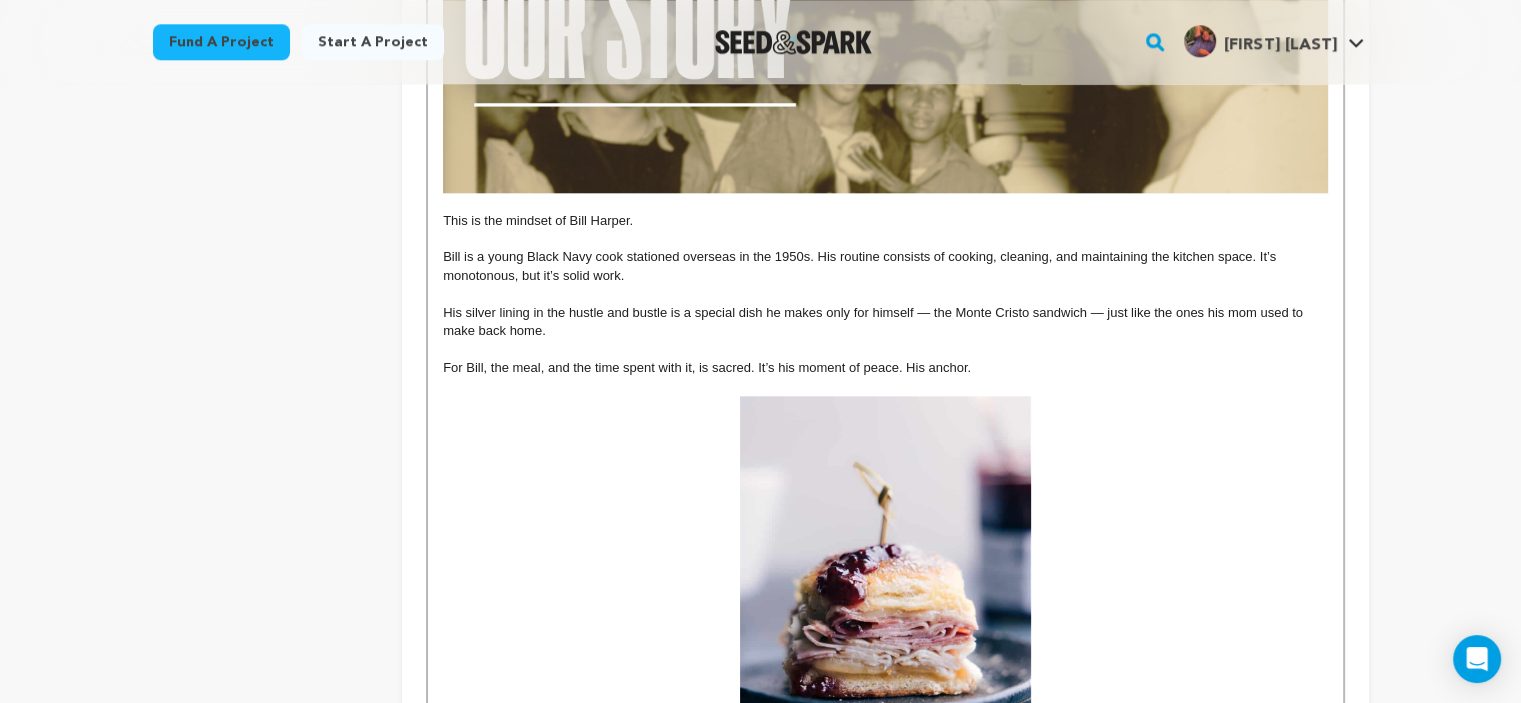 scroll, scrollTop: 2140, scrollLeft: 0, axis: vertical 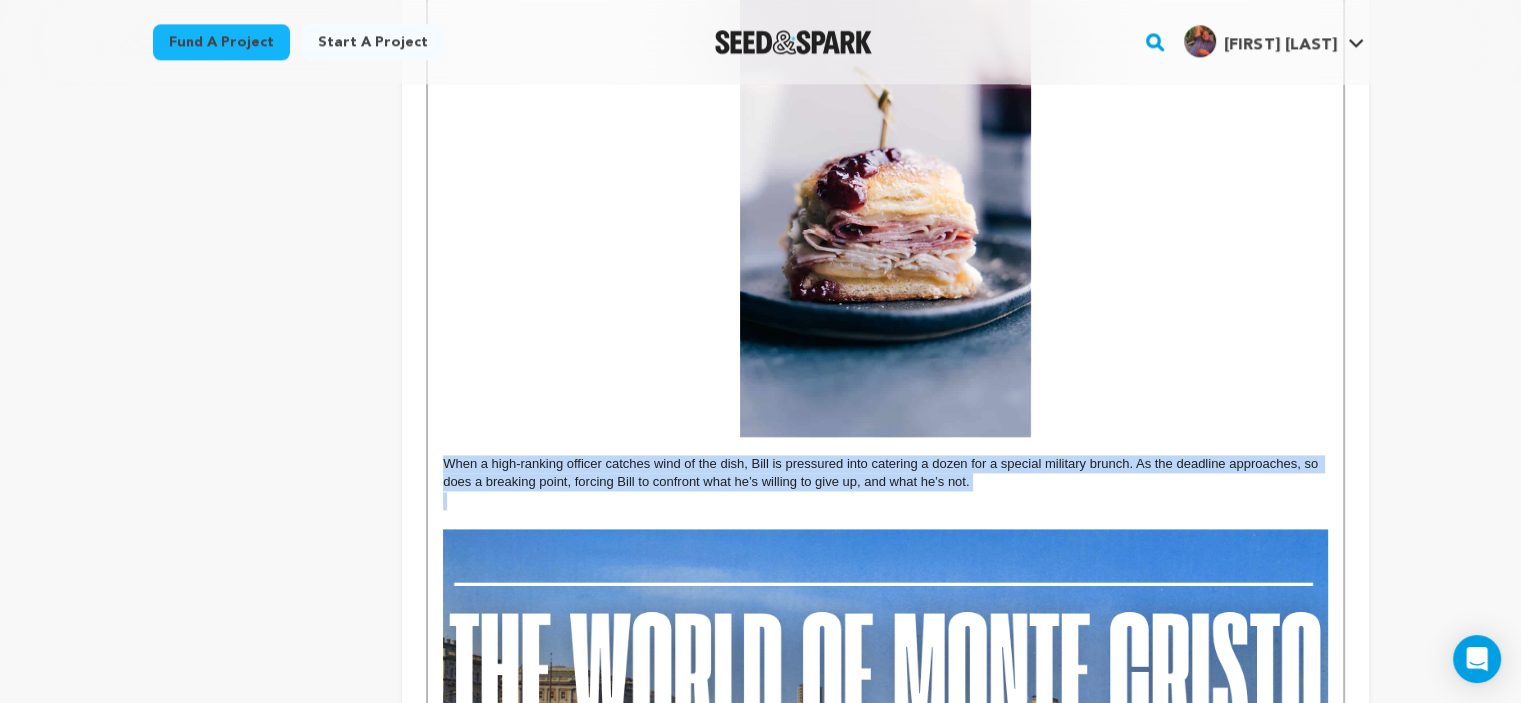 drag, startPoint x: 447, startPoint y: 463, endPoint x: 976, endPoint y: 493, distance: 529.85 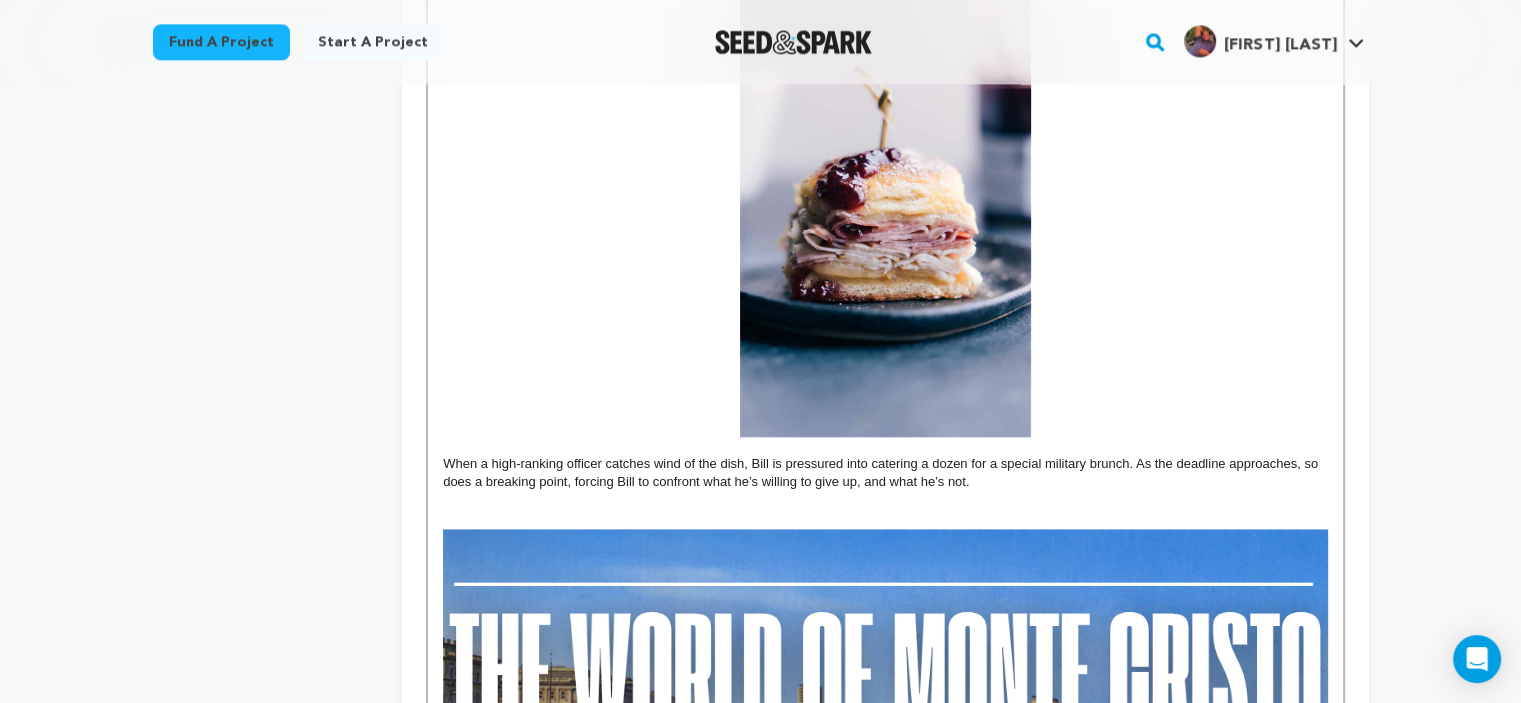 click on "Back to Project Dashboard
Edit Project
Submit For feedback
Submit For feedback
project" at bounding box center (760, 2294) 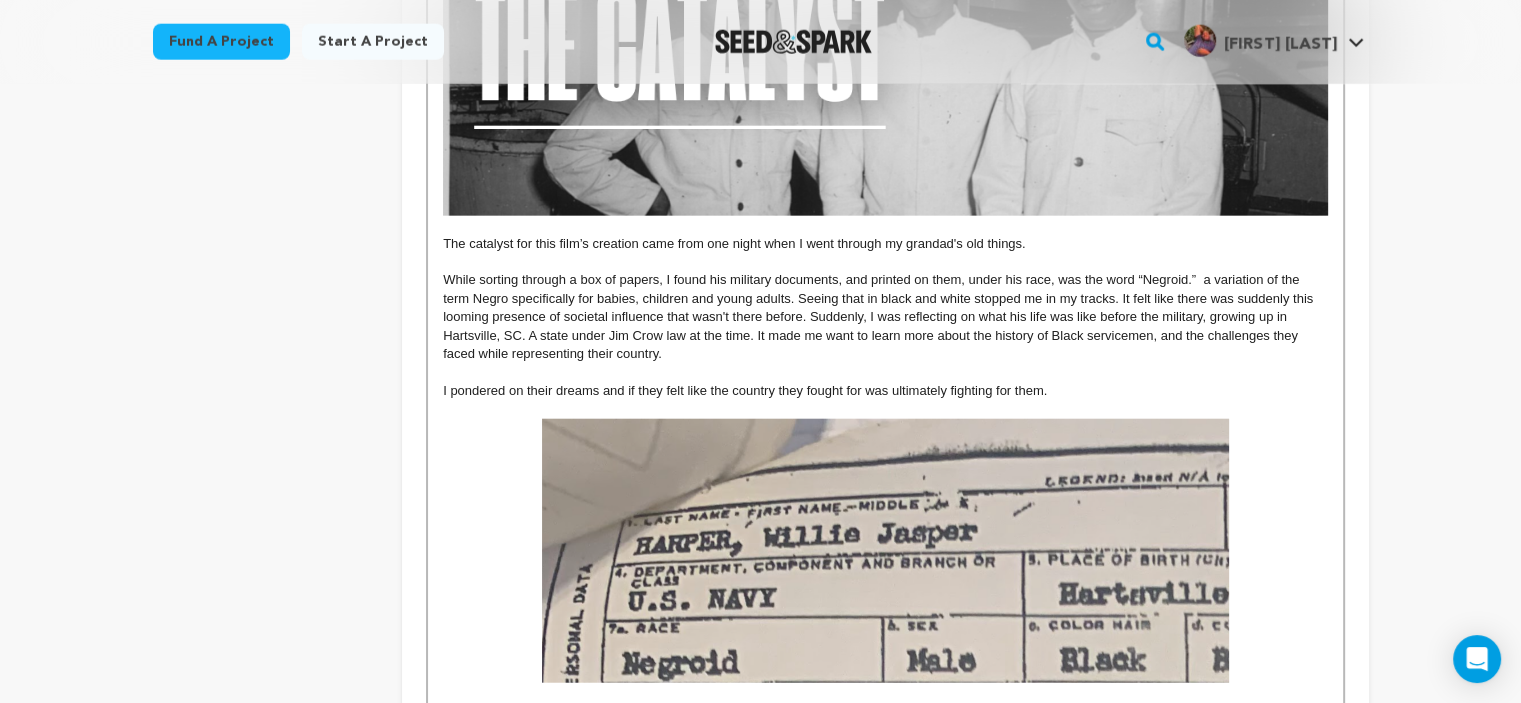 scroll, scrollTop: 4828, scrollLeft: 0, axis: vertical 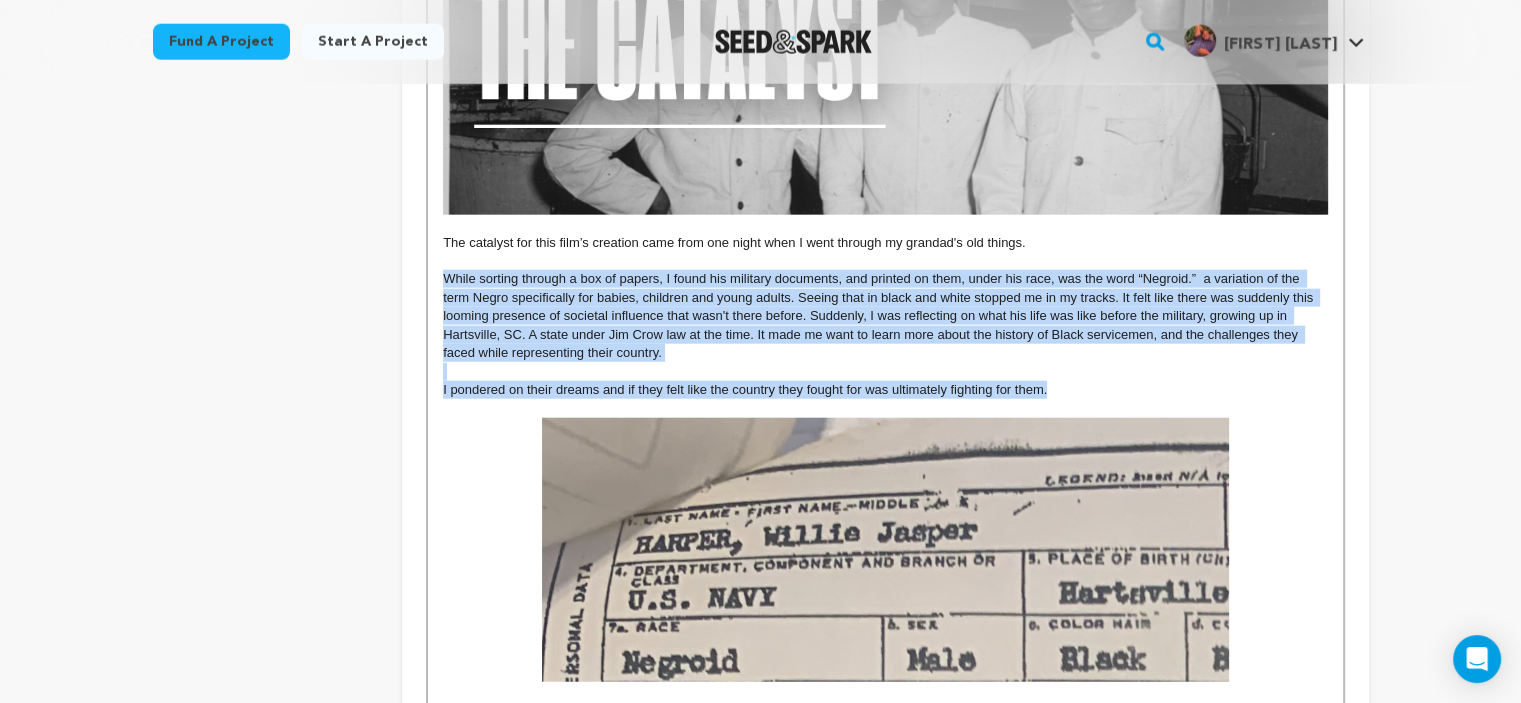 drag, startPoint x: 436, startPoint y: 283, endPoint x: 1046, endPoint y: 387, distance: 618.80206 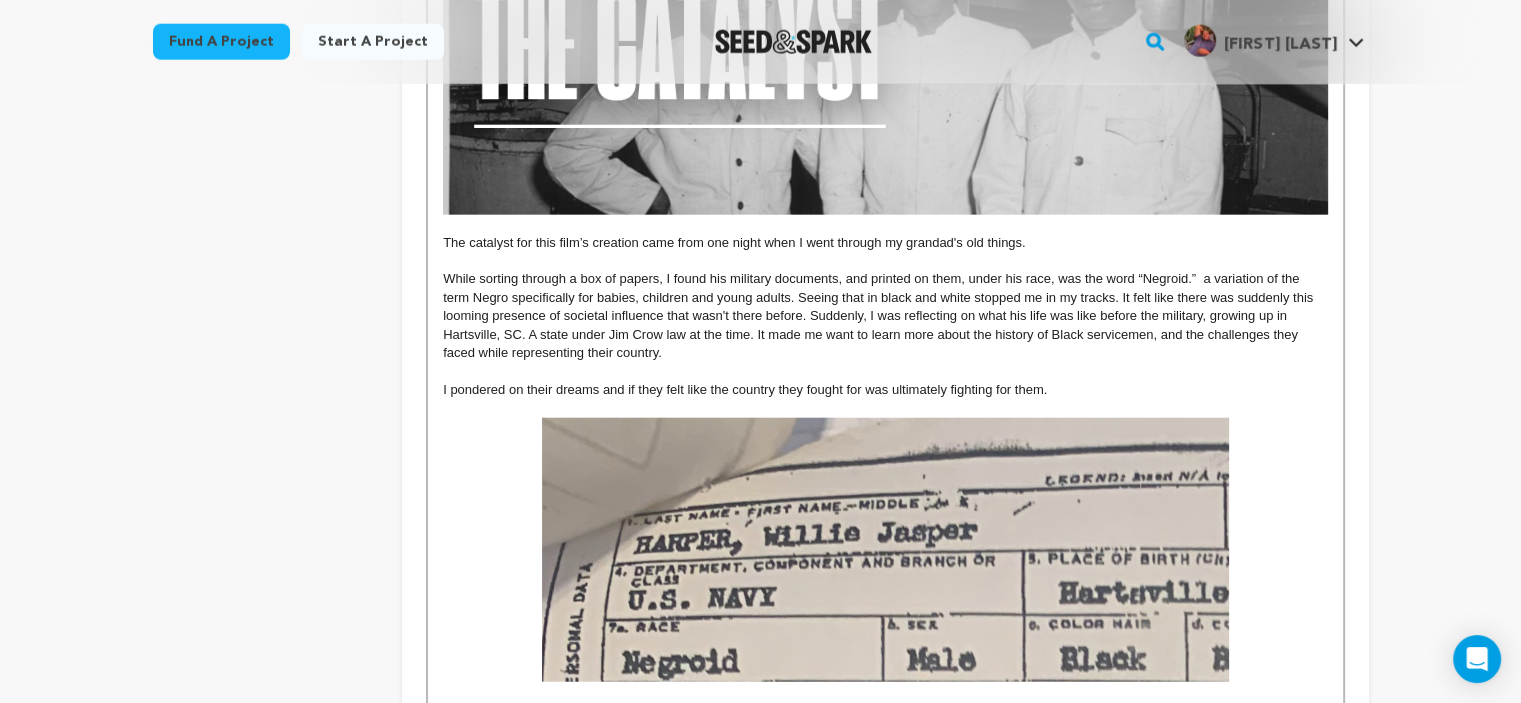 click on "The catalyst for this film’s creation came from one night when I went through my grandad's old things." at bounding box center [885, 243] 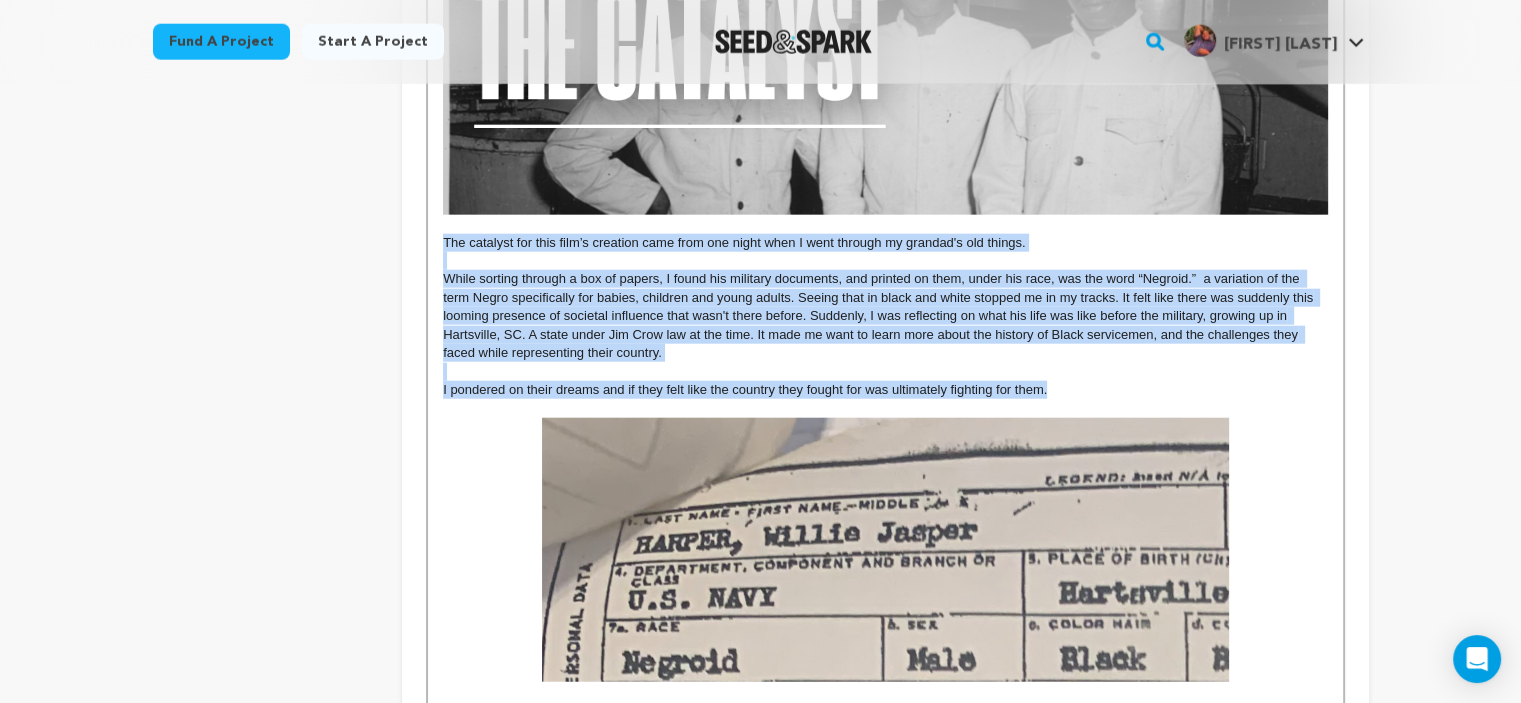 drag, startPoint x: 438, startPoint y: 243, endPoint x: 1059, endPoint y: 389, distance: 637.9318 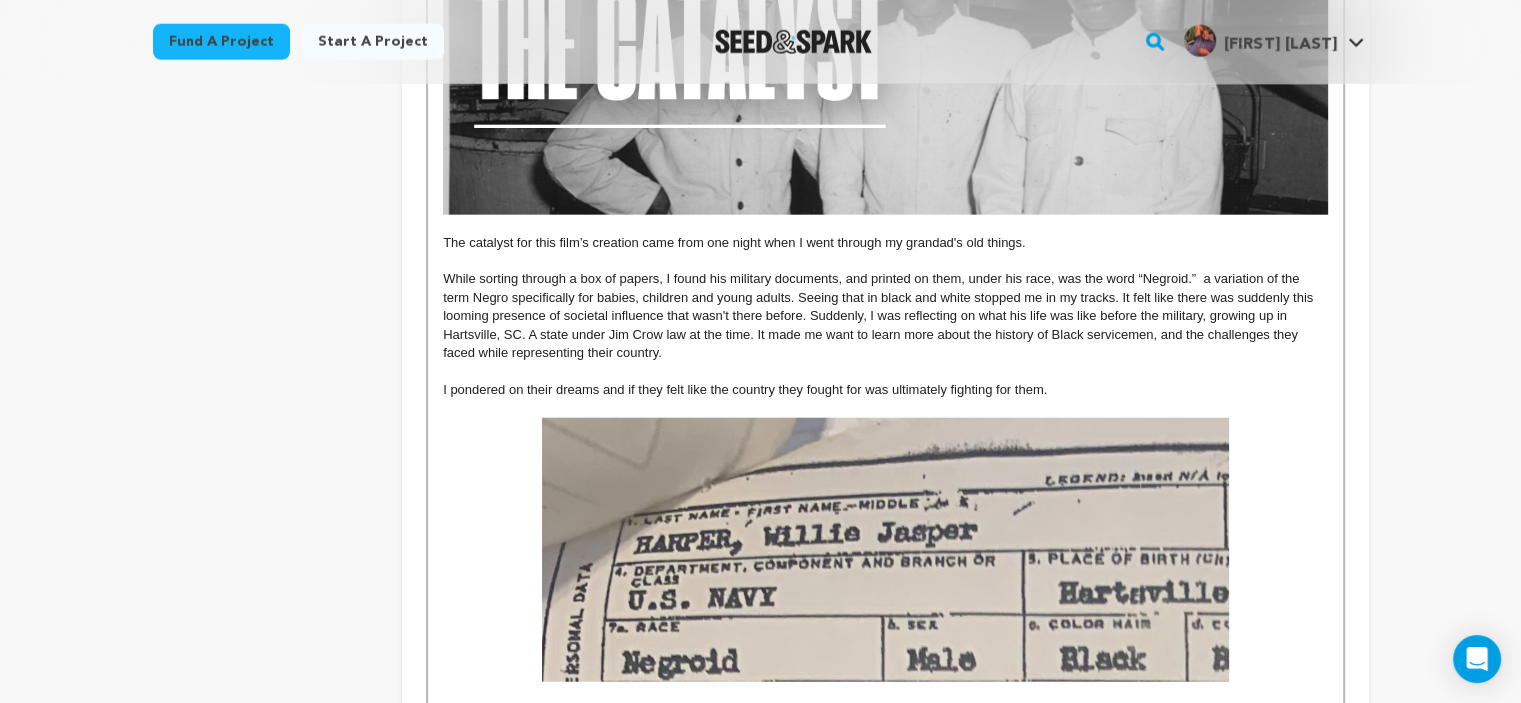 click on "Tell your audience about this project
This is what people will see when they scroll down on your campaign page, so we highly recommend including
images to make it more visually engaging!
Give me advice
At Val and Vic Productions, we aim to tell engaging stories about the people in our communities. The quiet fighters, the unsung heroes, the ones who often never get to see their flowers. Our mission is to honor their journeys, and connect them to where we are today, through bold, original storytelling that leads with creativity, heart, and truth. The one thought on my mind was: [FIRST] [LAST]" at bounding box center [885, -275] 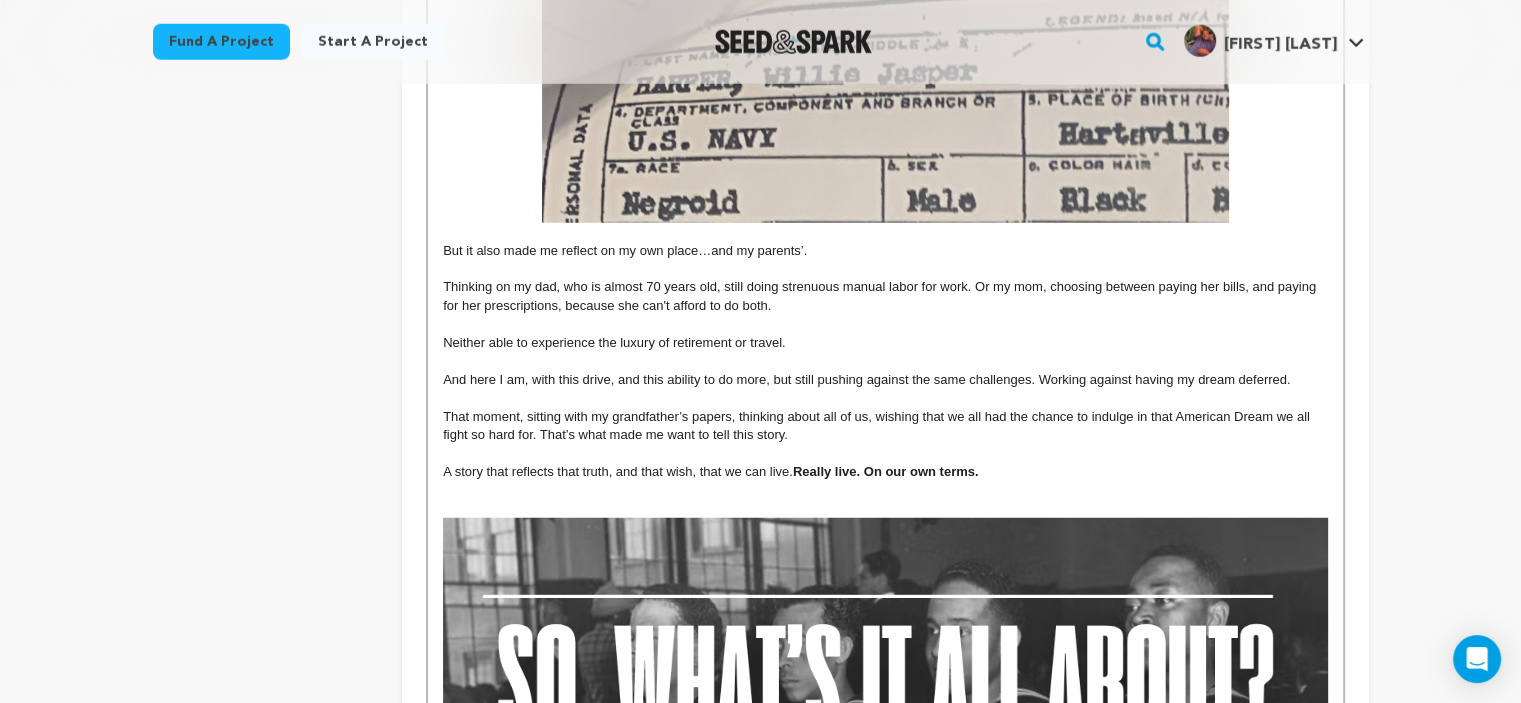scroll, scrollTop: 5288, scrollLeft: 0, axis: vertical 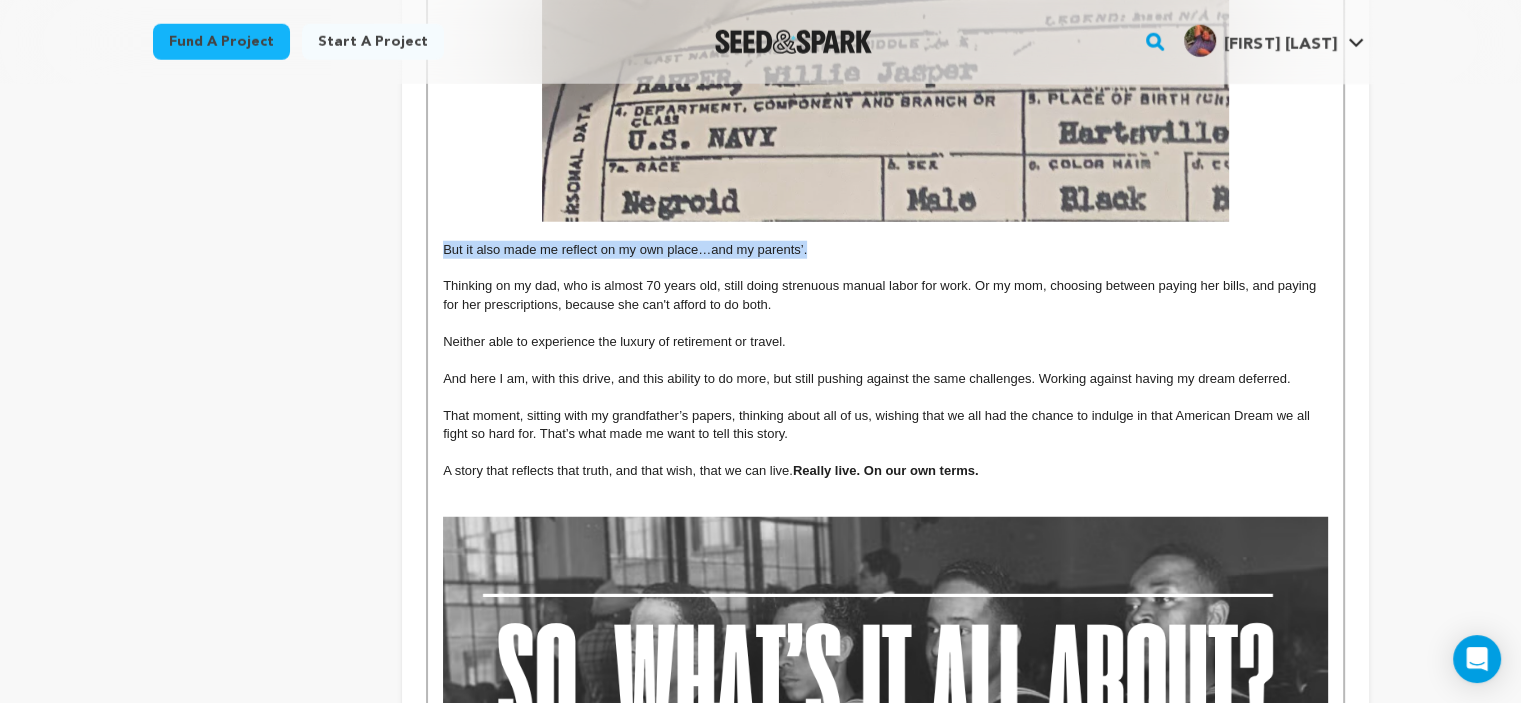 drag, startPoint x: 440, startPoint y: 249, endPoint x: 811, endPoint y: 250, distance: 371.00134 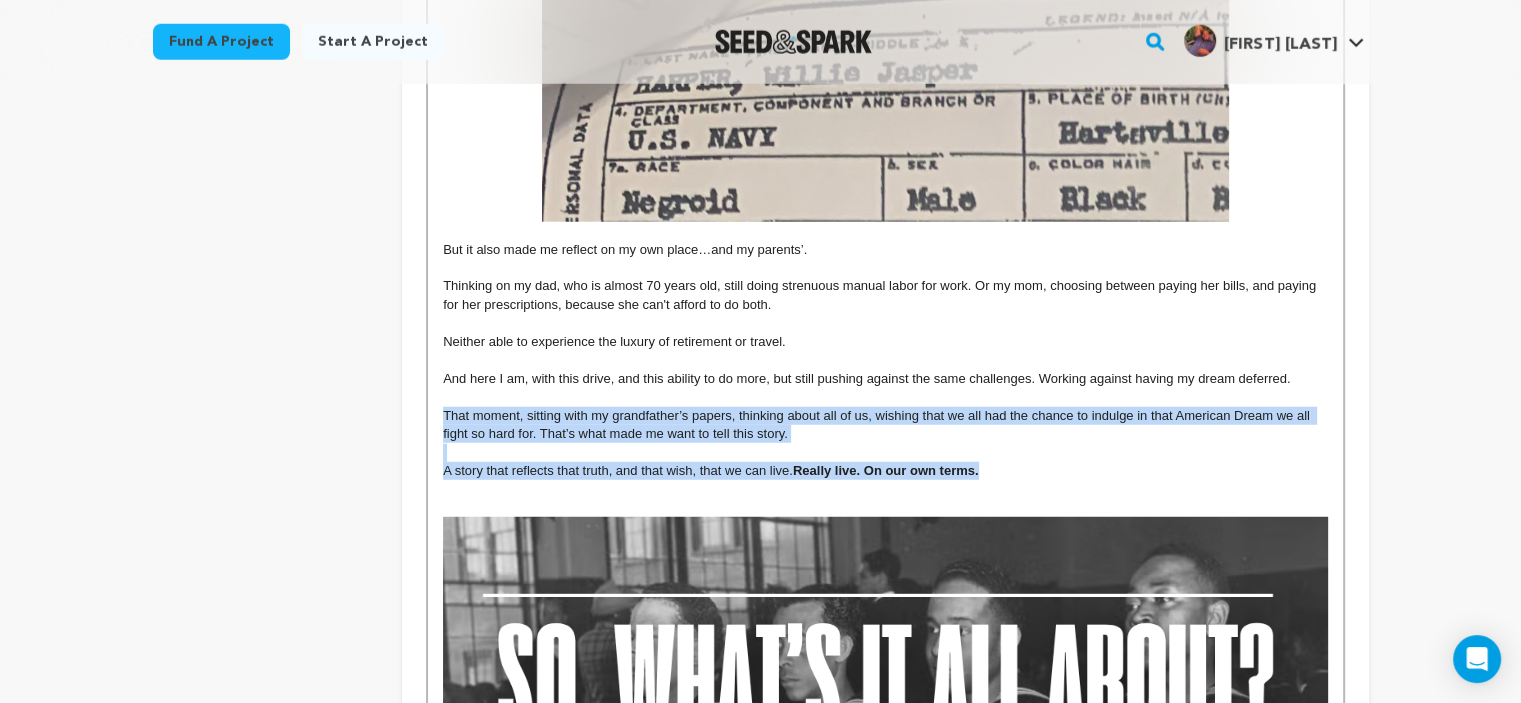 drag, startPoint x: 439, startPoint y: 415, endPoint x: 992, endPoint y: 476, distance: 556.3542 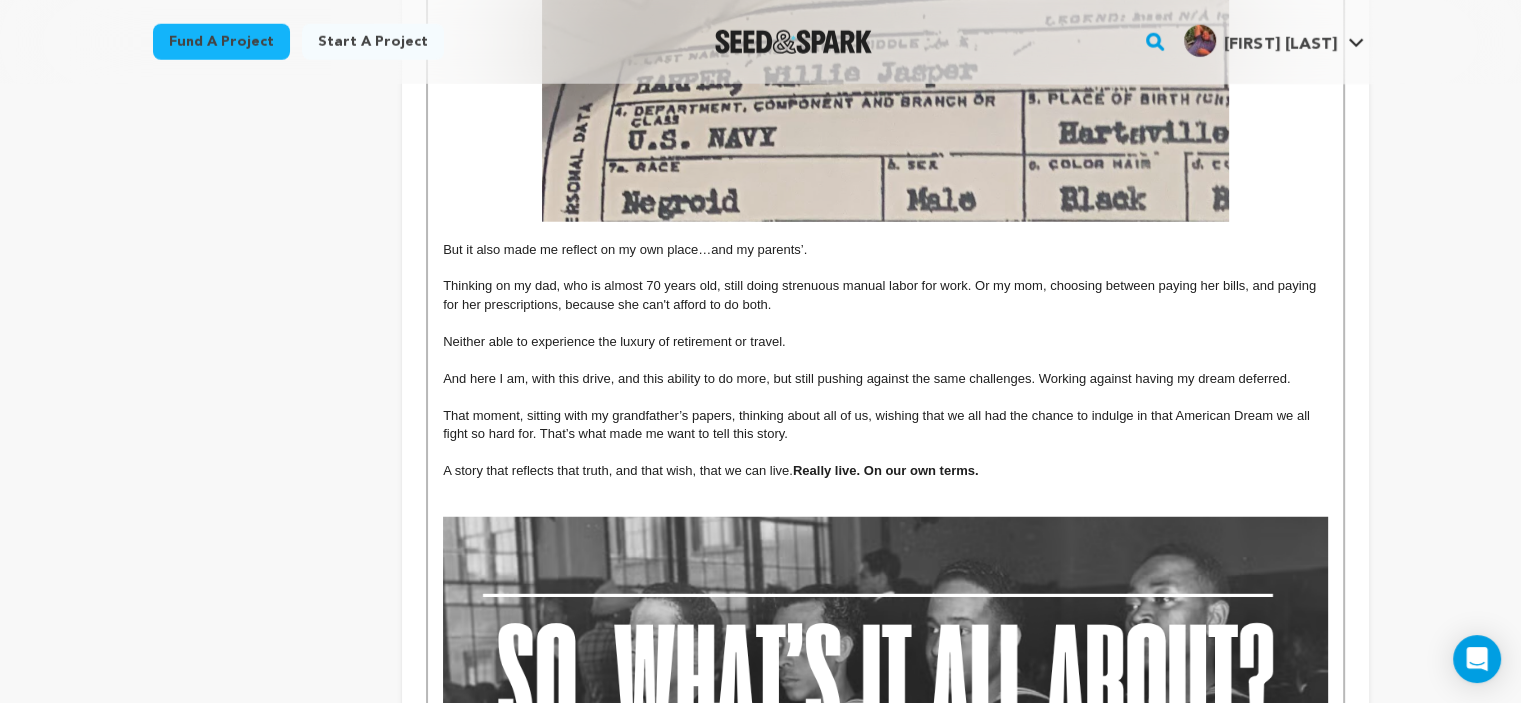 click on "Back to Project Dashboard
Edit Project
Submit For feedback
Submit For feedback
project" at bounding box center [760, -440] 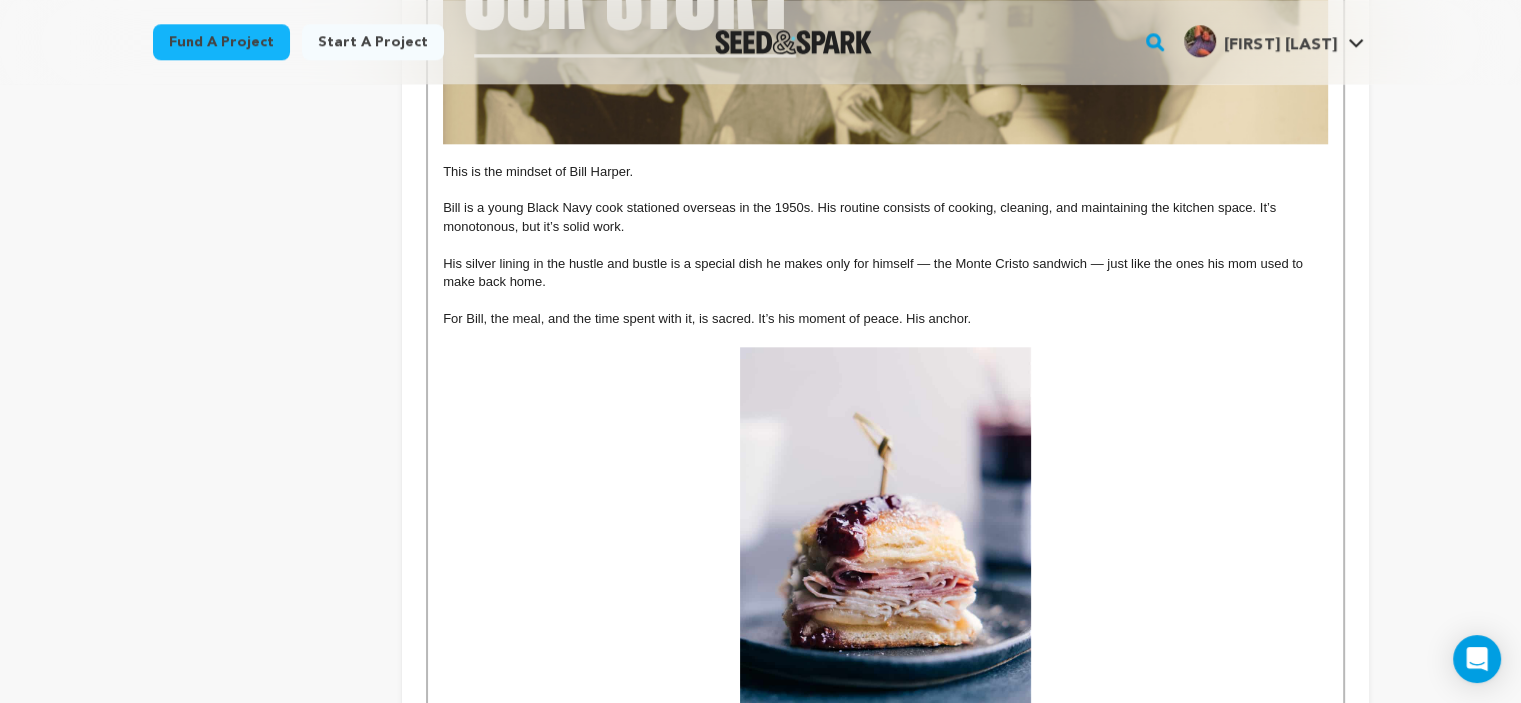 scroll, scrollTop: 2204, scrollLeft: 0, axis: vertical 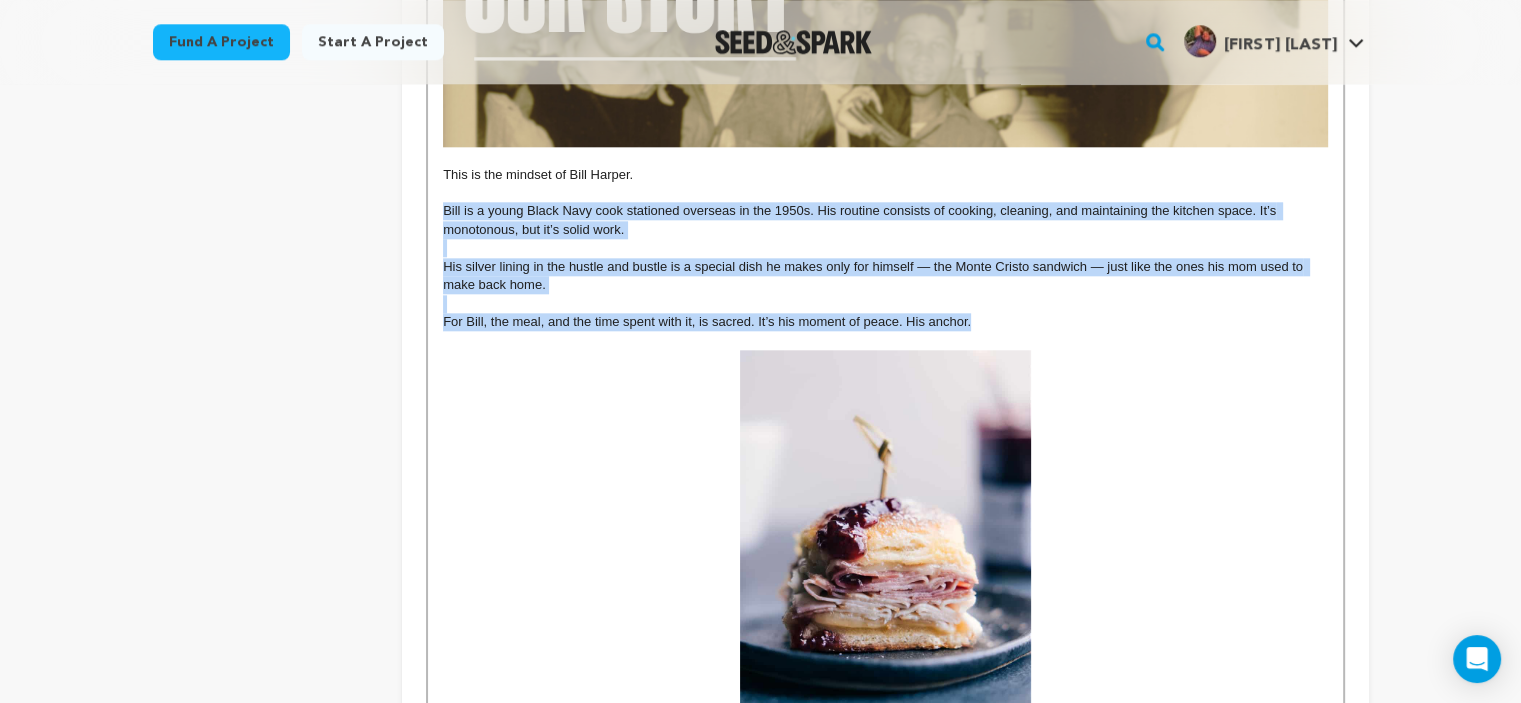 drag, startPoint x: 440, startPoint y: 208, endPoint x: 972, endPoint y: 322, distance: 544.0772 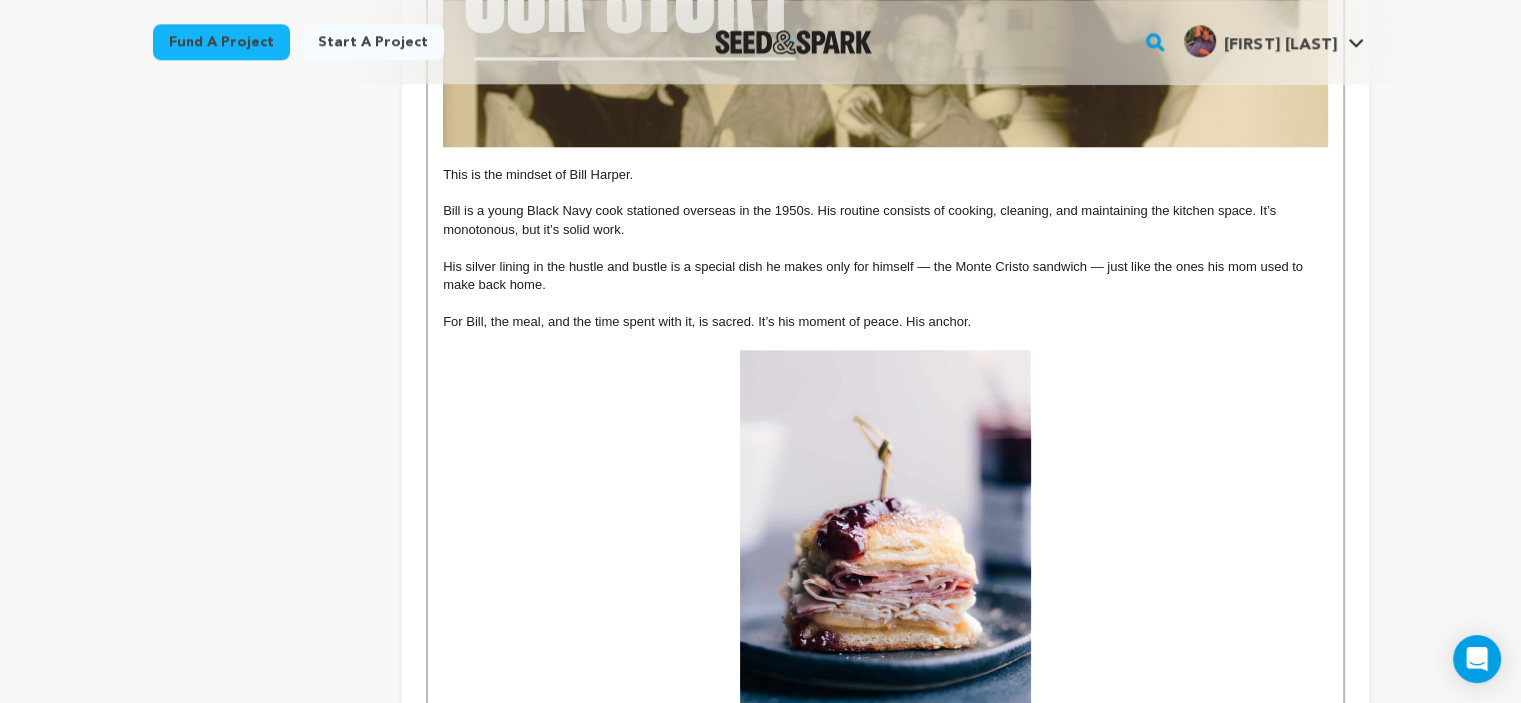 click on "Back to Project Dashboard
Edit Project
Submit For feedback
Submit For feedback
project
story" at bounding box center [761, 2387] 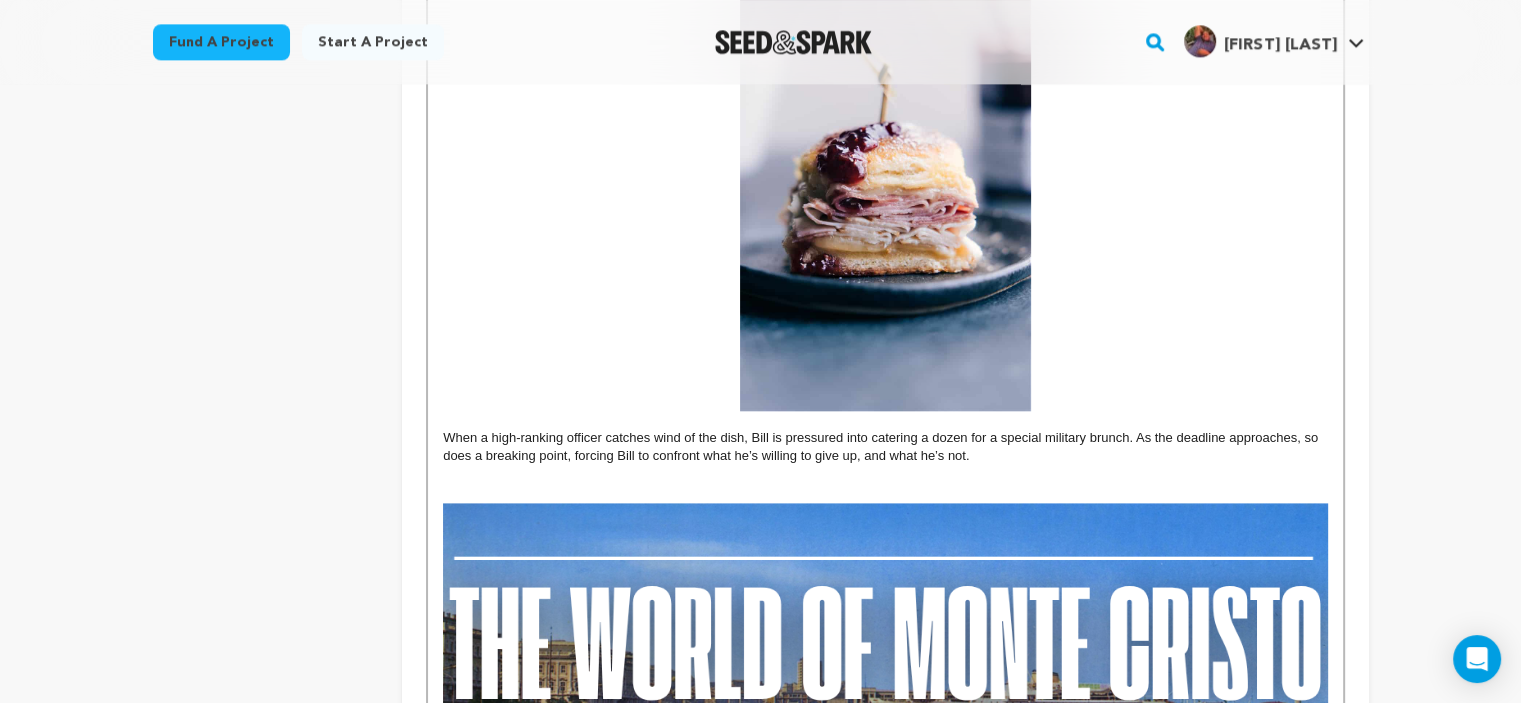 scroll, scrollTop: 2581, scrollLeft: 0, axis: vertical 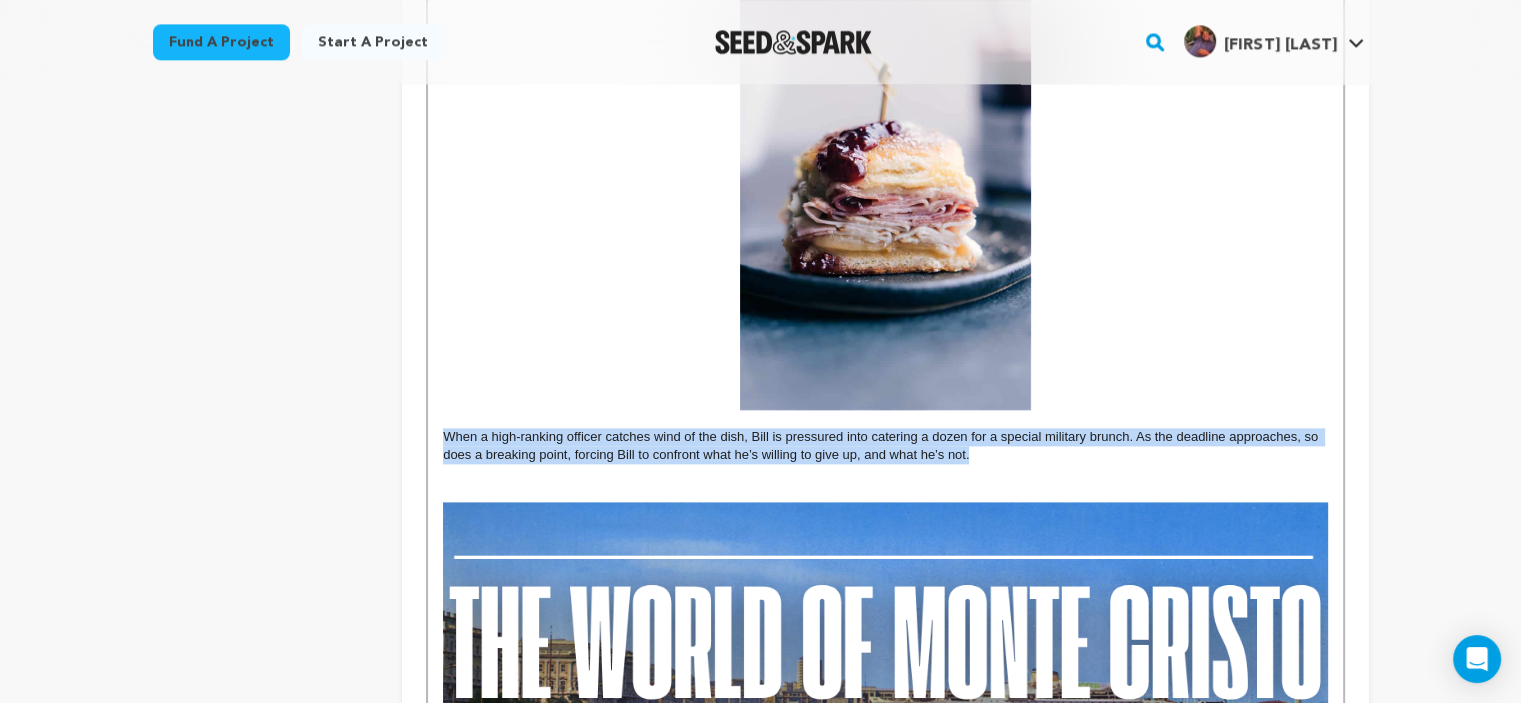 drag, startPoint x: 438, startPoint y: 433, endPoint x: 973, endPoint y: 459, distance: 535.6314 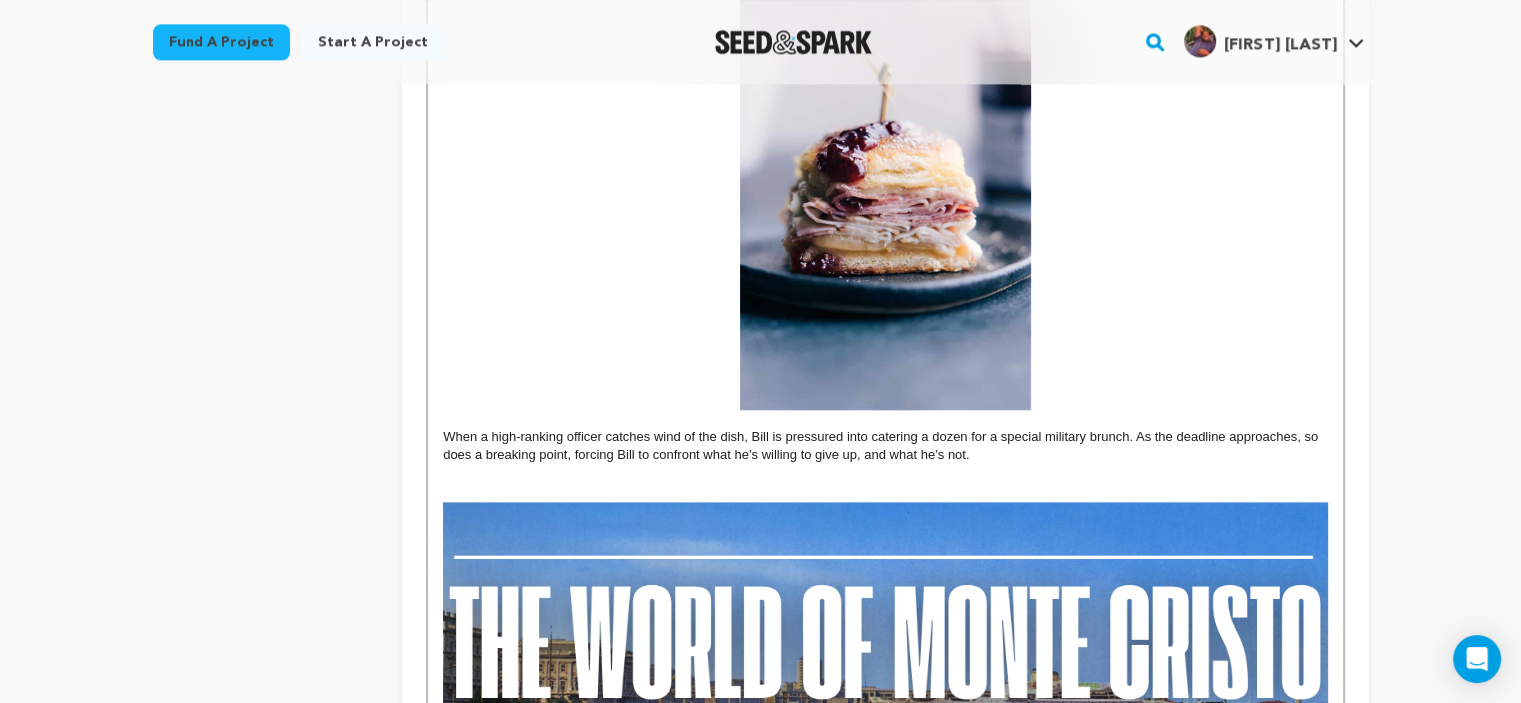 click on "Back to Project Dashboard
Edit Project
Submit For feedback
Submit For feedback
project
story" at bounding box center [761, 2010] 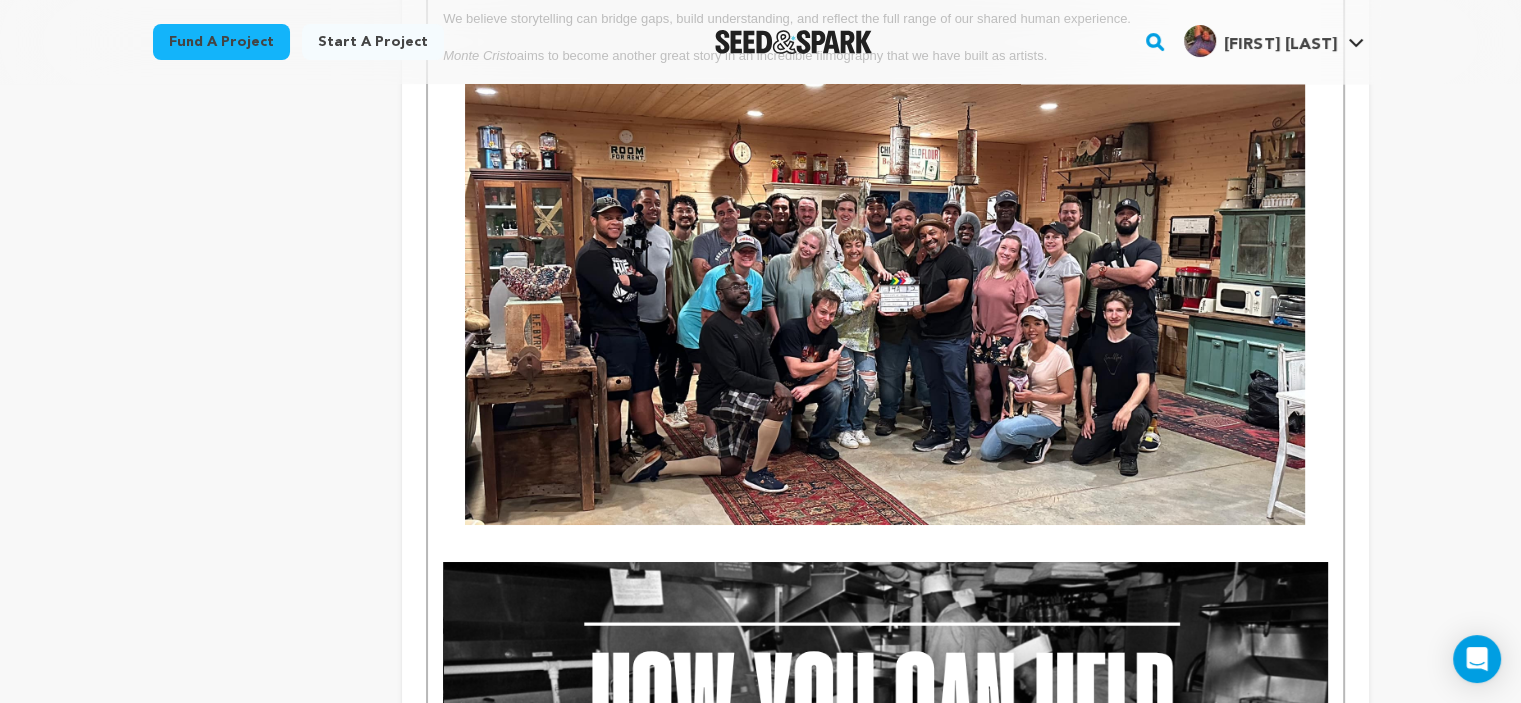 scroll, scrollTop: 7291, scrollLeft: 0, axis: vertical 